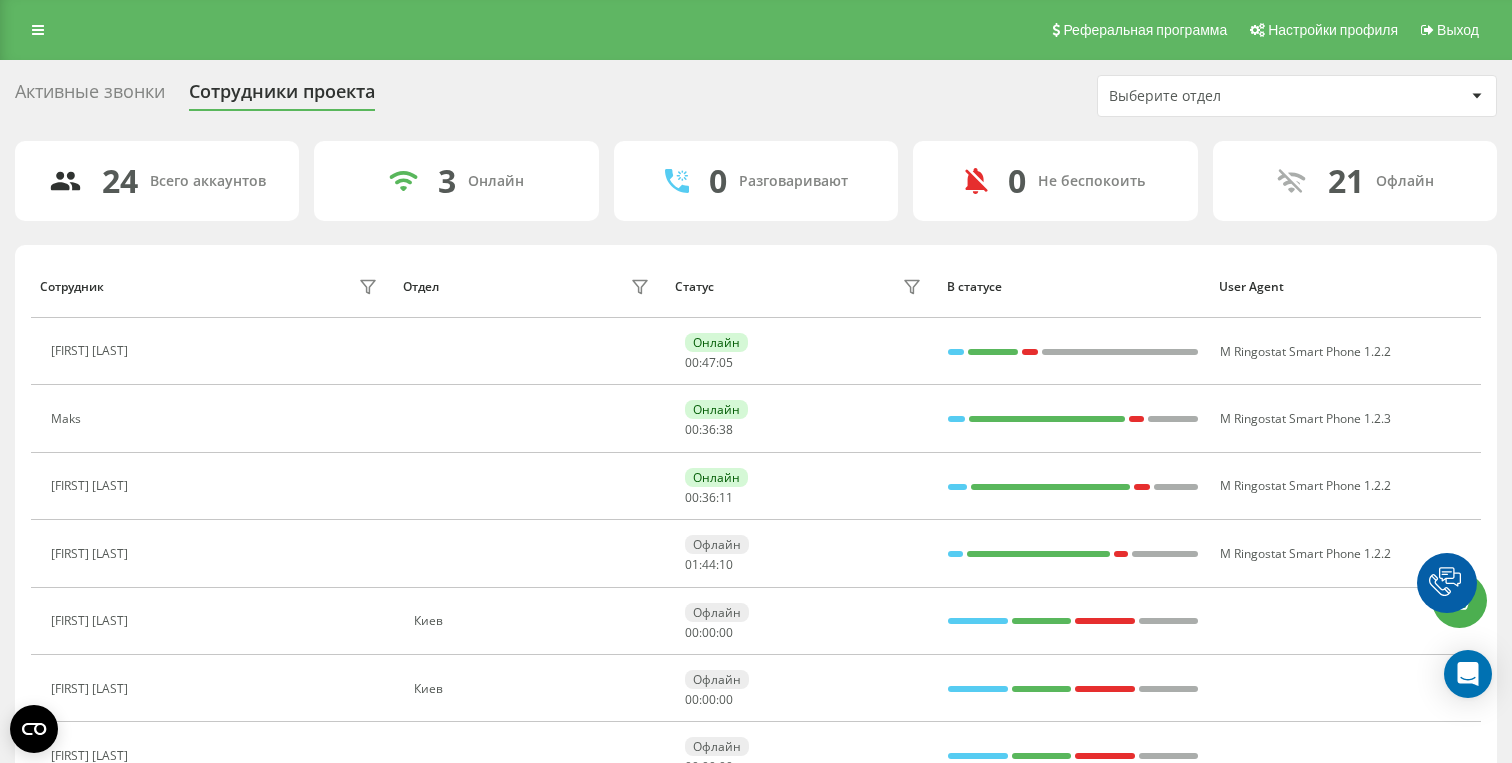 scroll, scrollTop: 0, scrollLeft: 0, axis: both 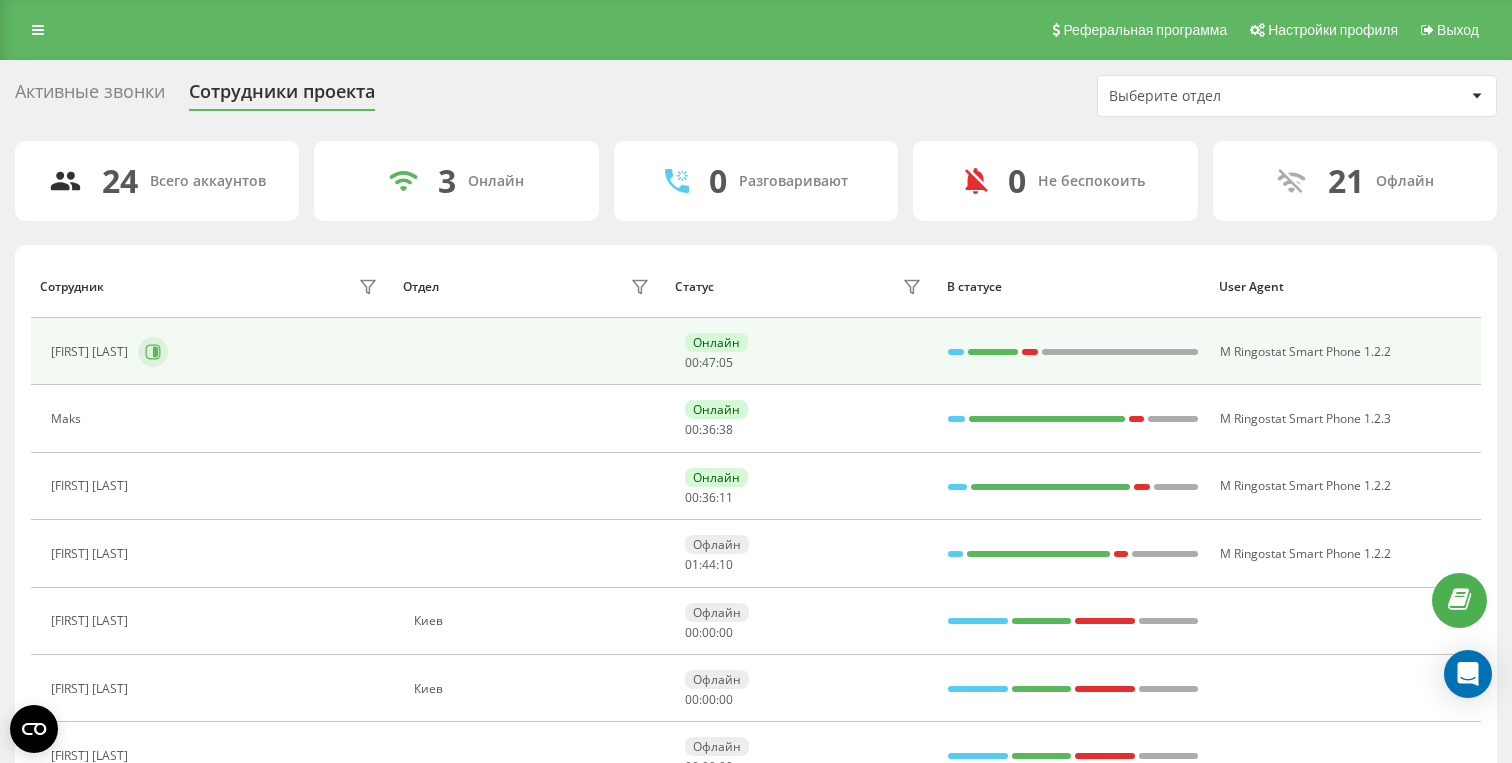 click at bounding box center [153, 352] 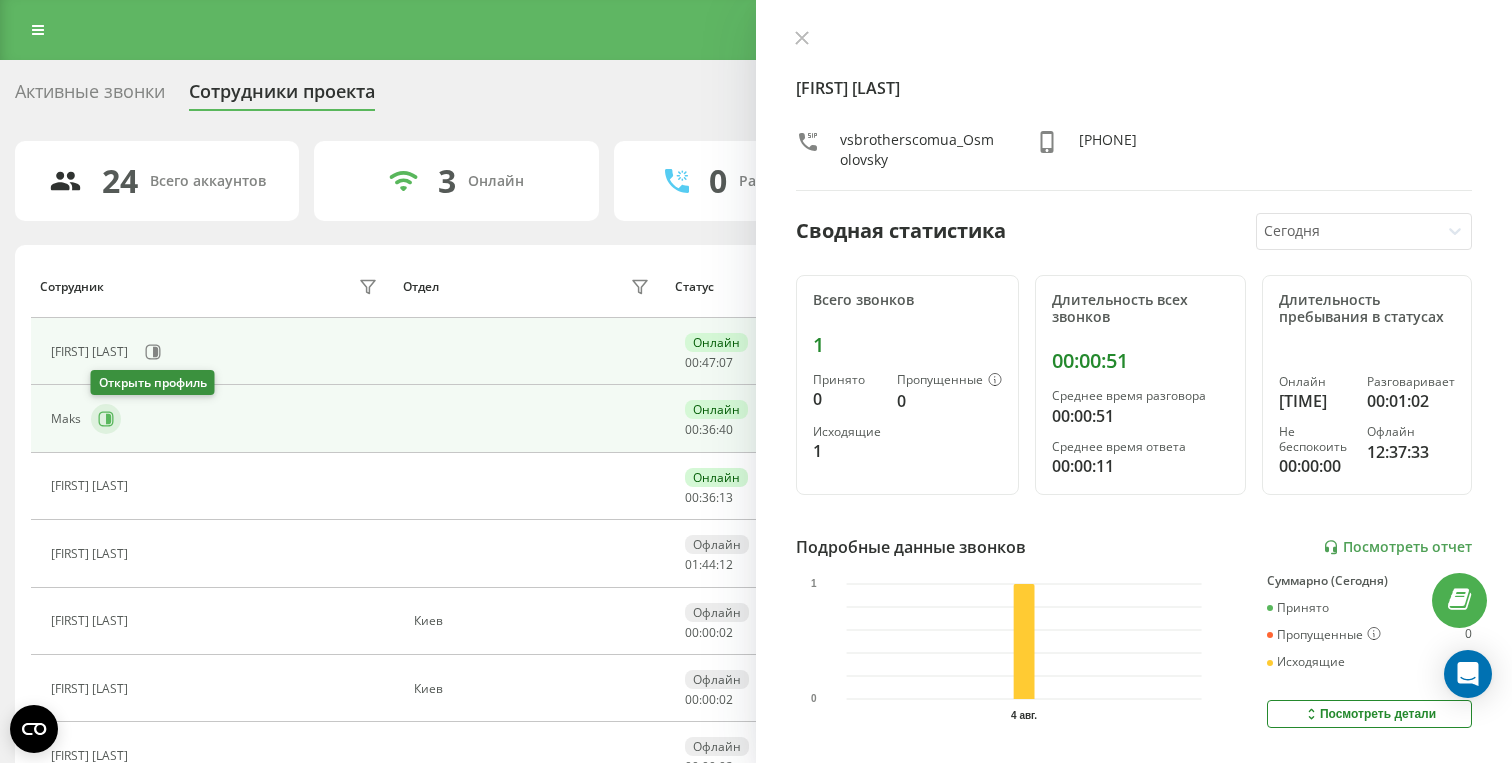 click at bounding box center [106, 419] 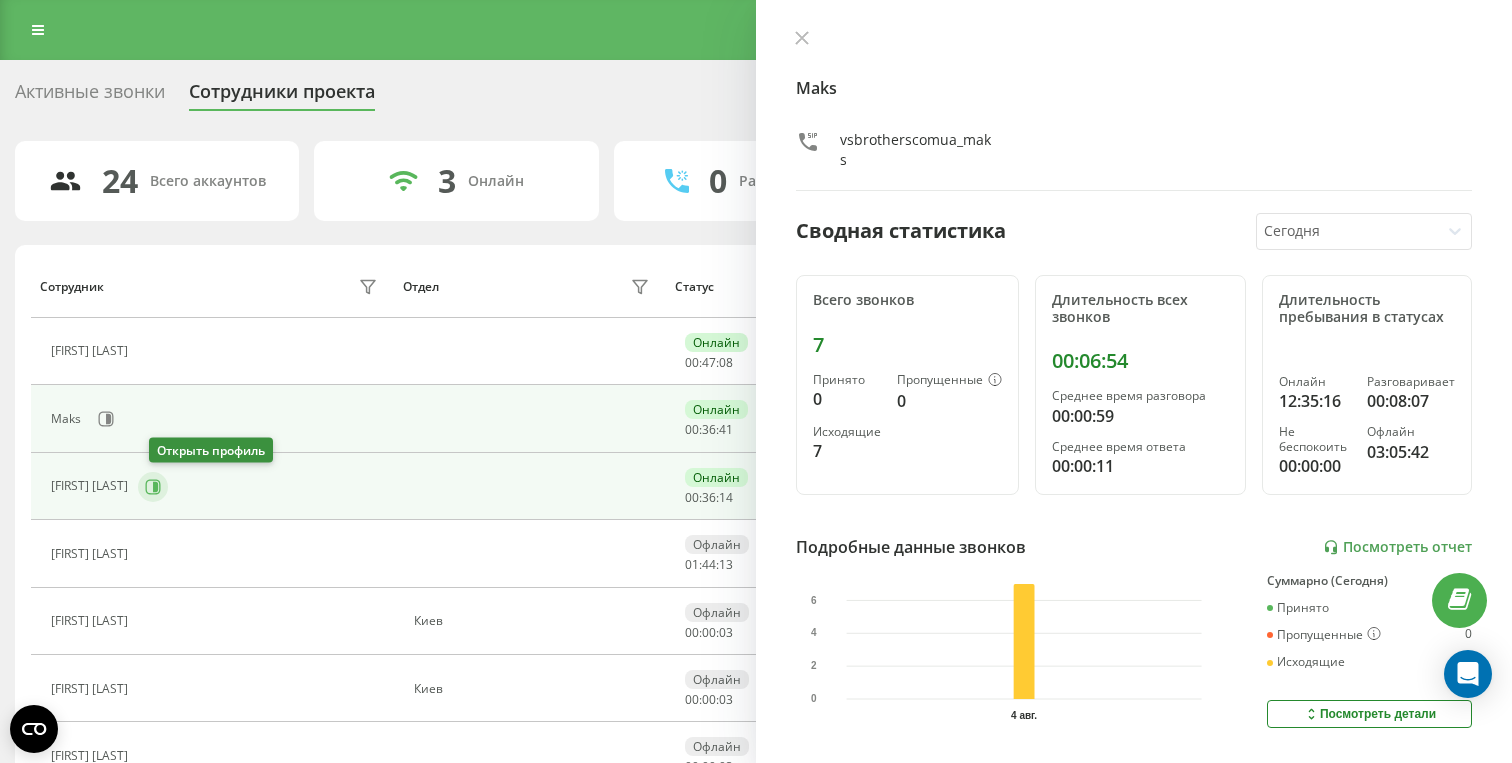 click at bounding box center [153, 487] 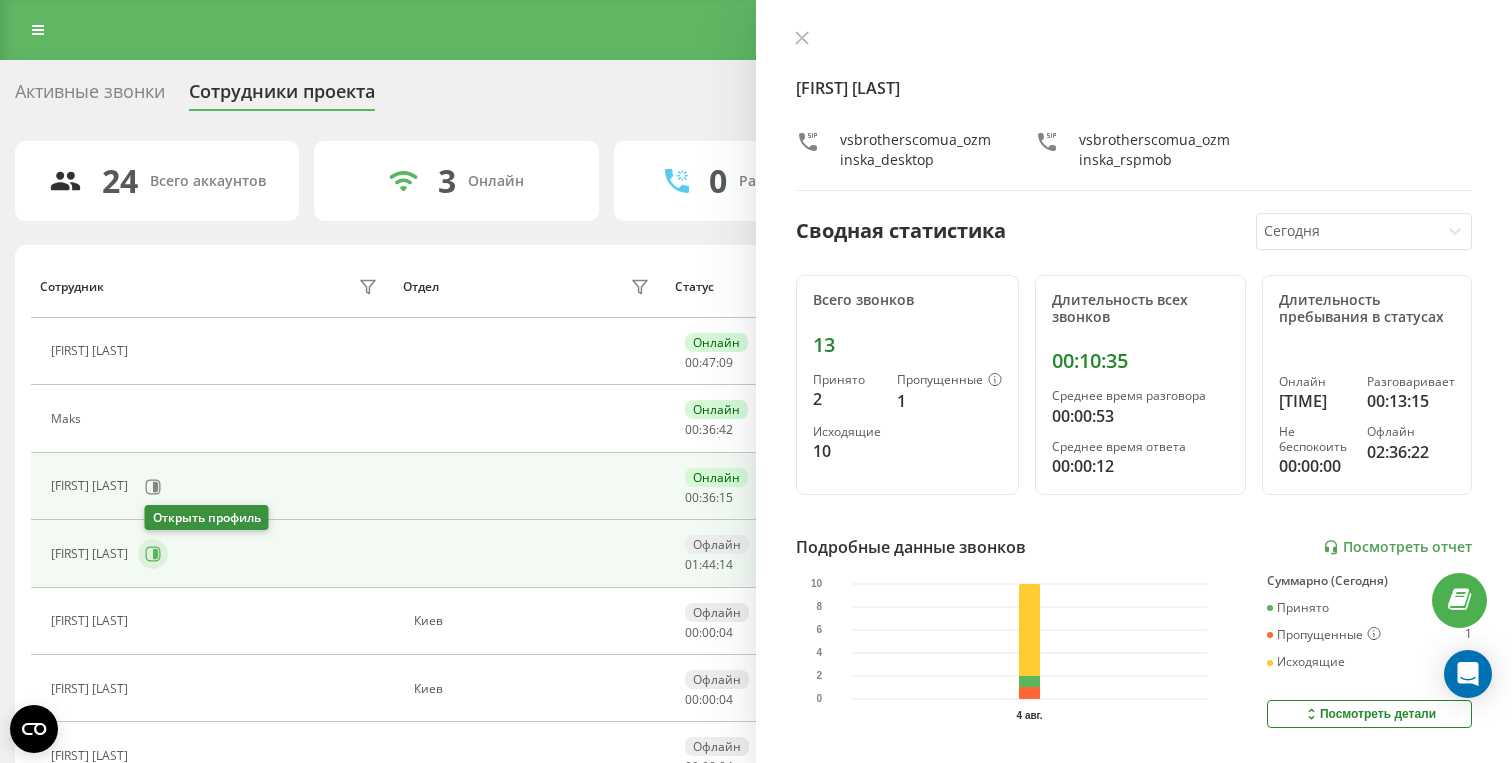 click at bounding box center (153, 554) 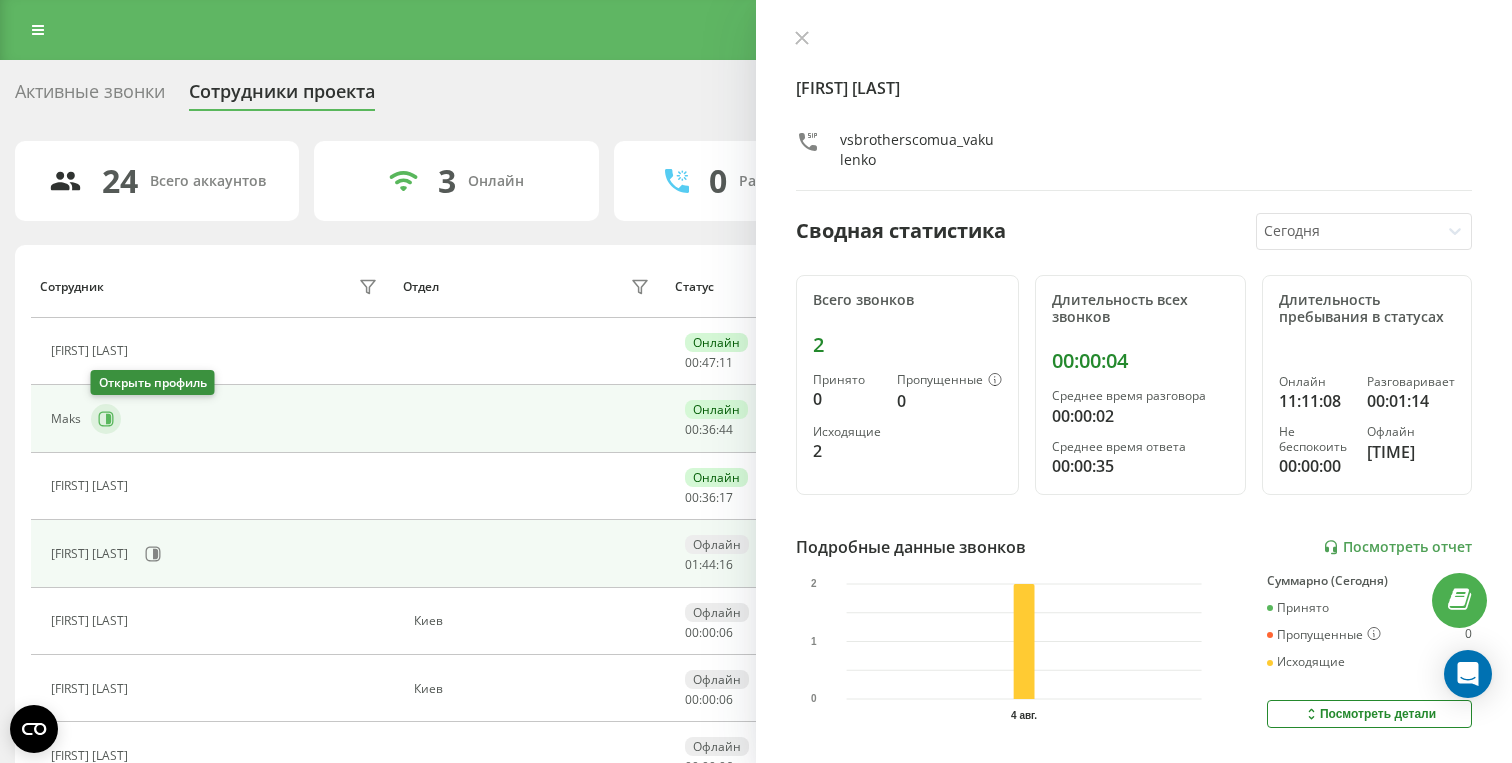click 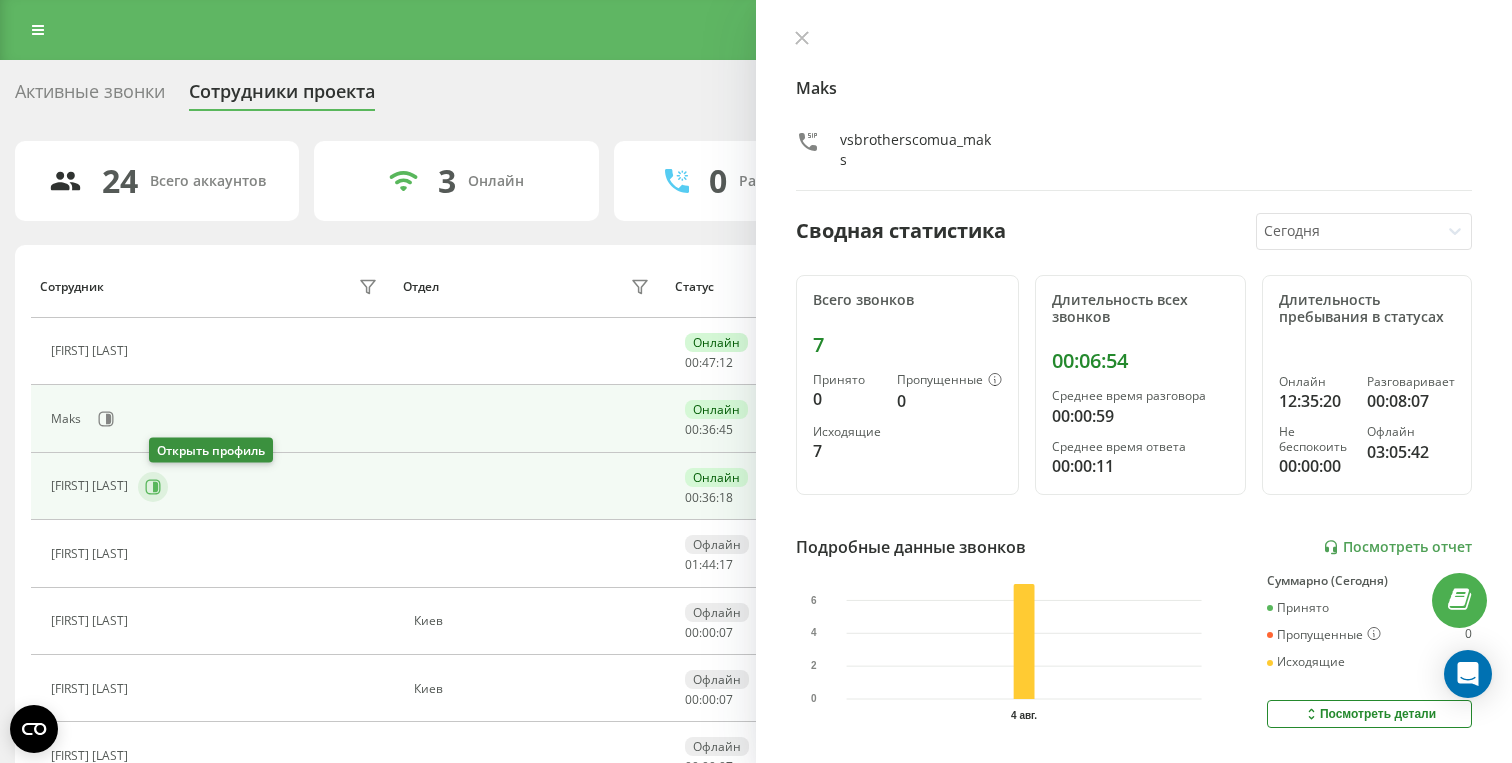 click 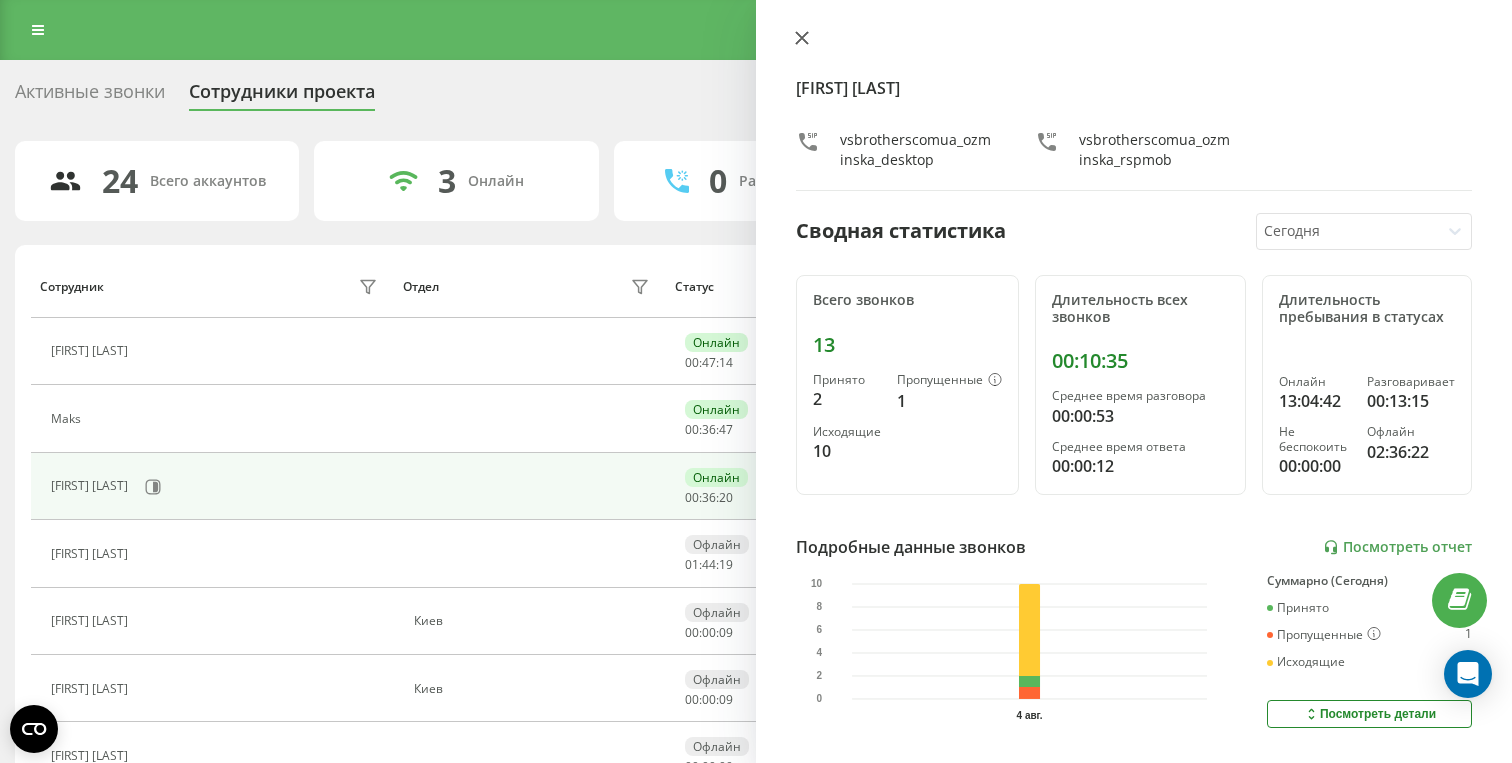 click 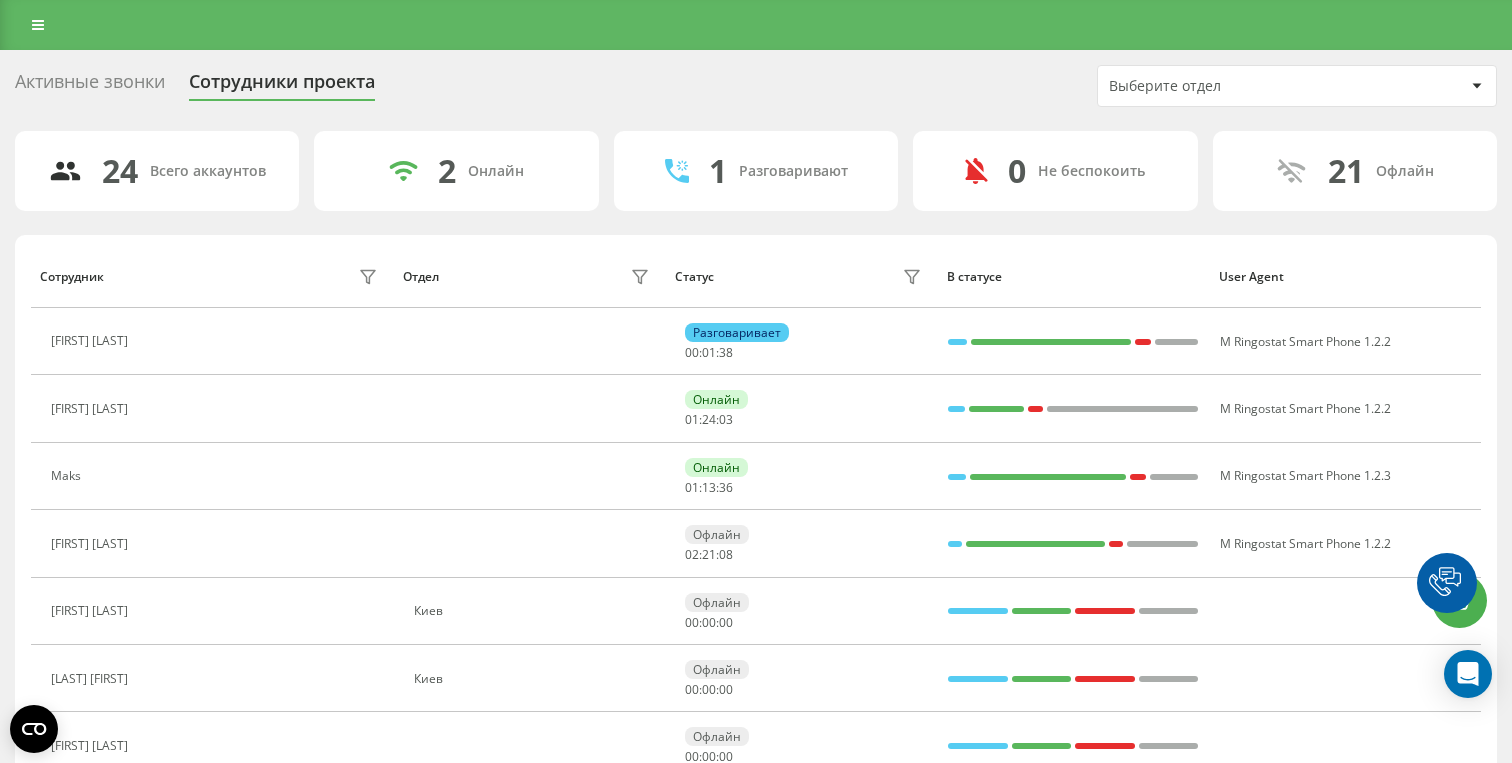 scroll, scrollTop: 0, scrollLeft: 0, axis: both 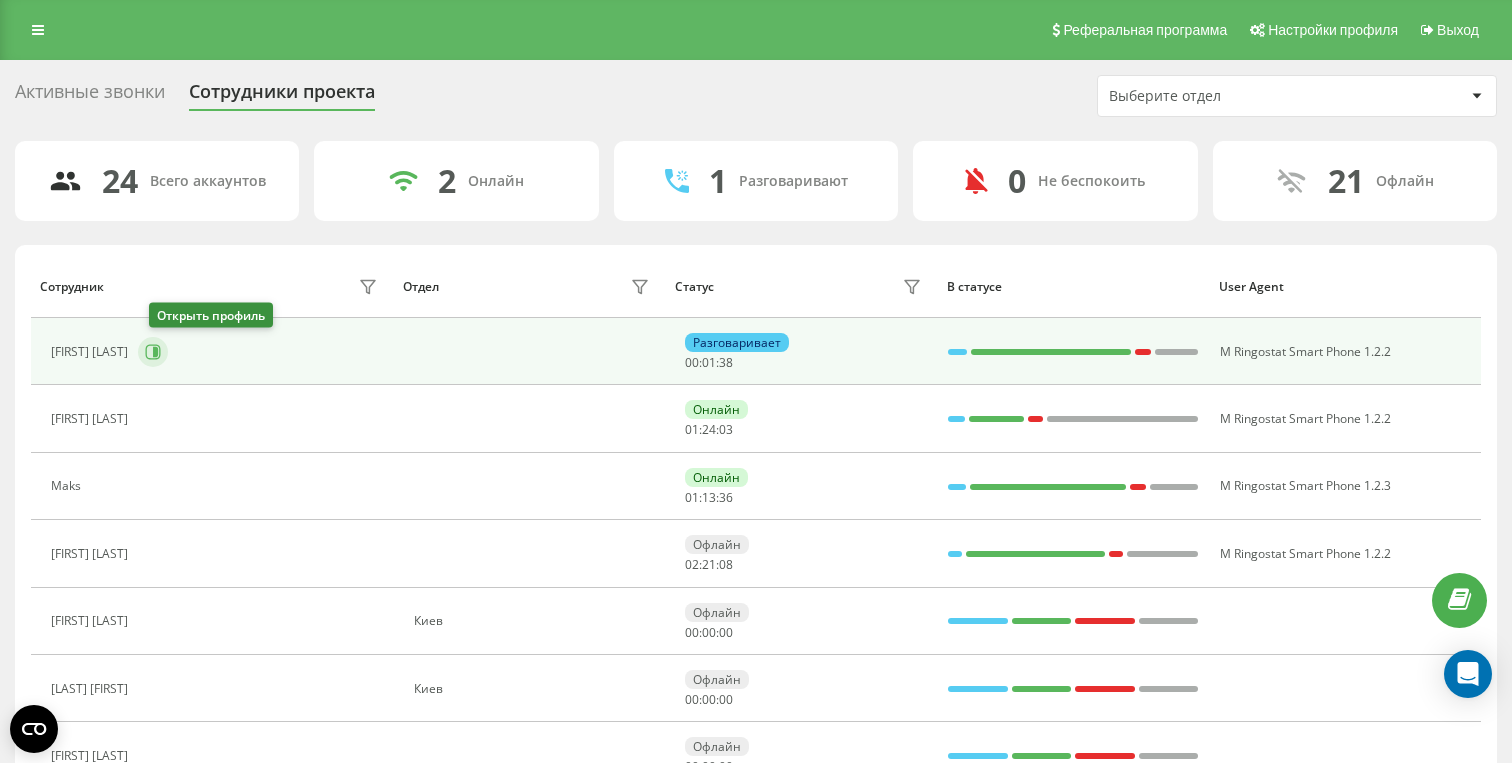 click 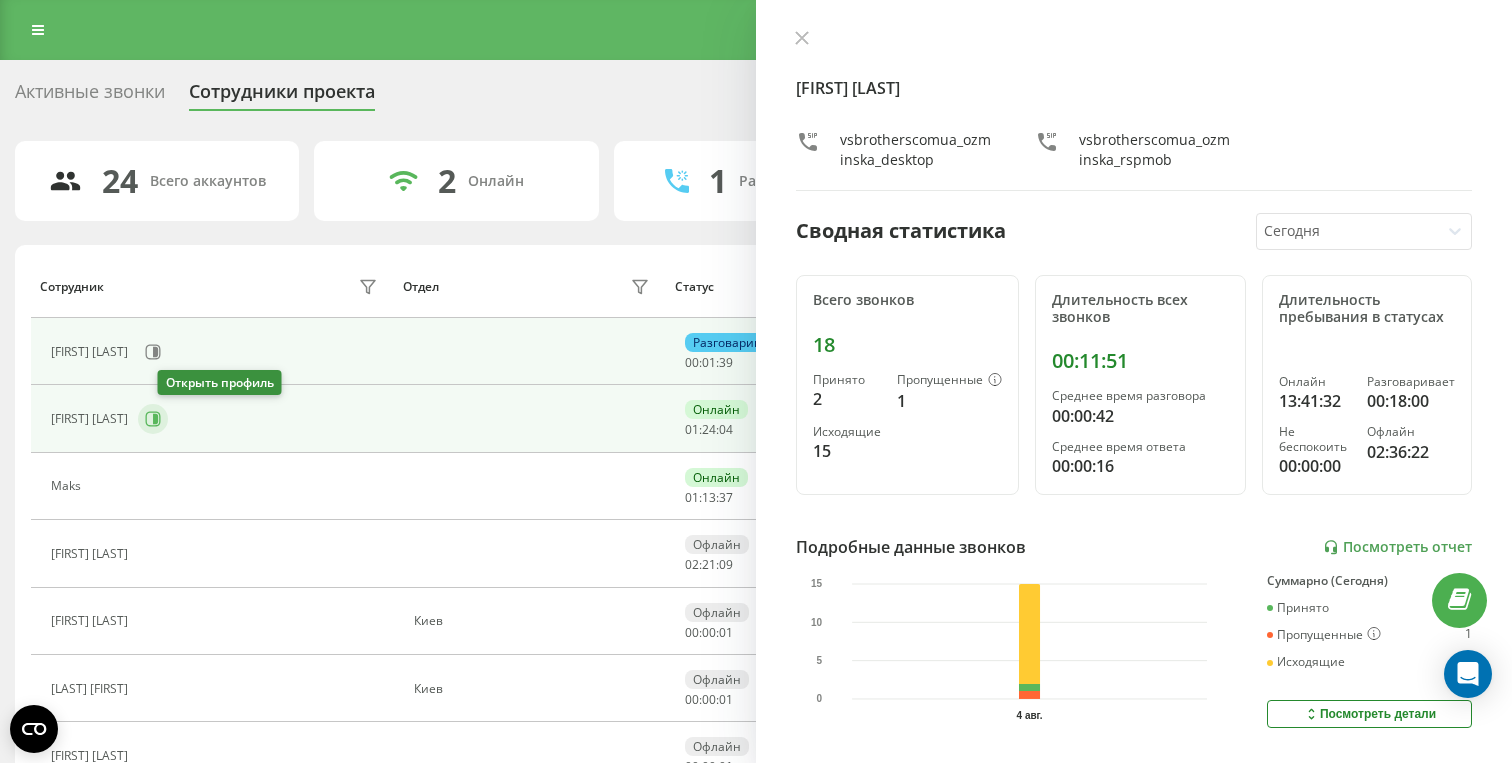 click 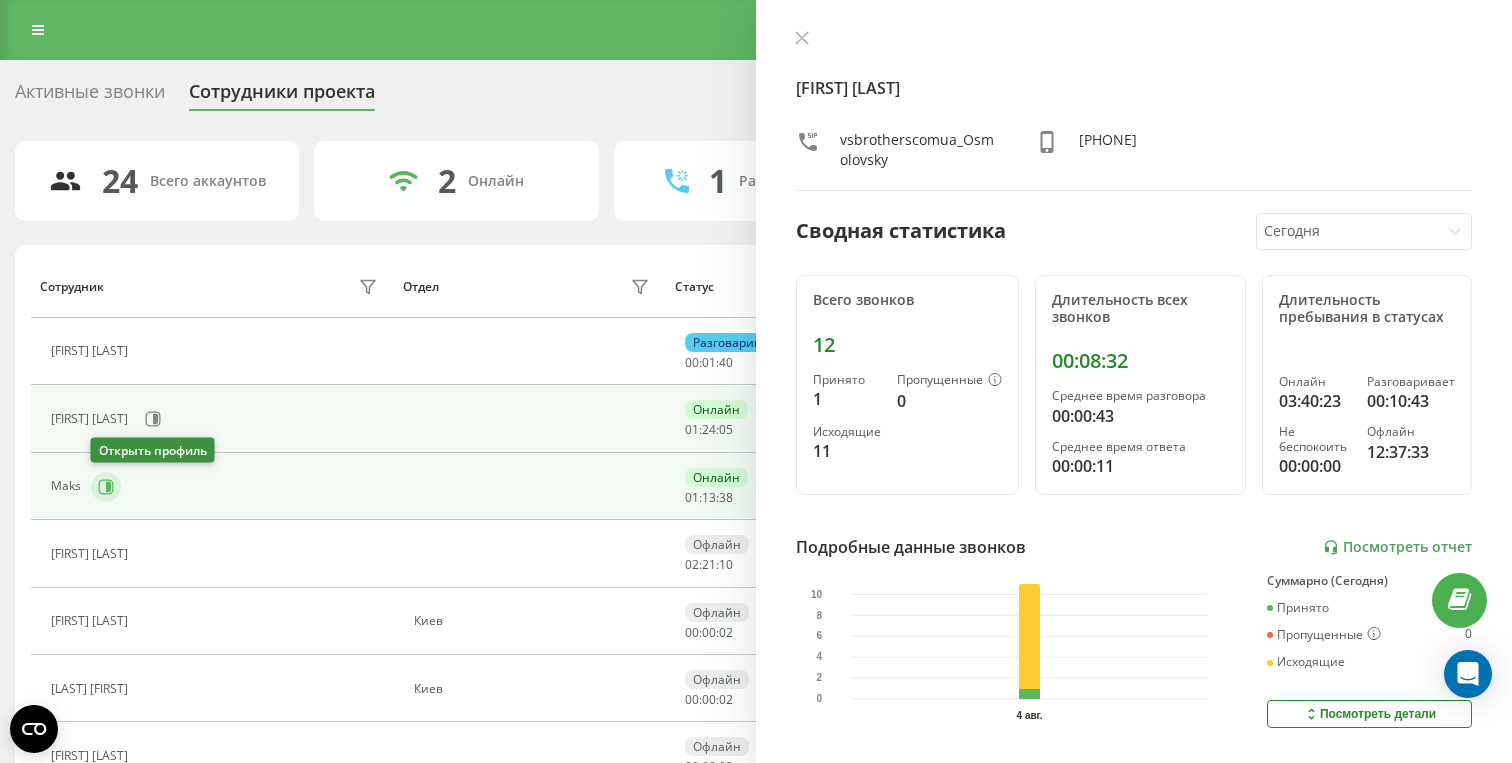 click 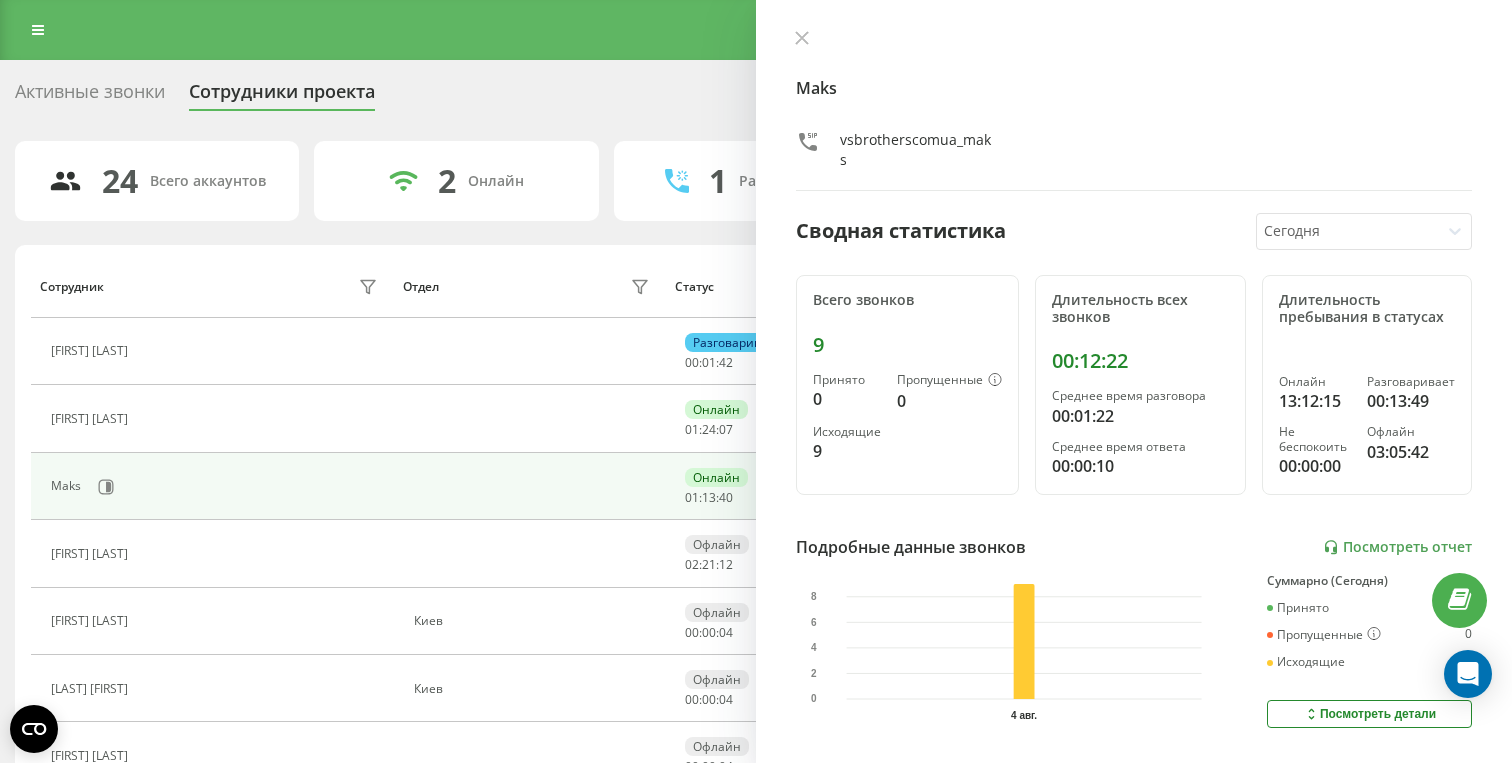 click on "Maks vsbrotherscomua_maks Сводная статистика Сегодня Всего звонков 9 Принято 0 Пропущенные 0 Исходящие 9 Длительность всех звонков 00:12:22 Среднее время разговора 00:01:22 Среднее время ответа 00:00:10 Длительность пребывания в статусах Онлайн 13:12:15 Разговаривает 00:13:49 Не беспокоить 00:00:00 Офлайн 03:05:42 Подробные данные звонков Посмотреть отчет 4 авг. 0 2 4 6 8 Суммарно (Сегодня) Принято 0 Пропущенные 0 Исходящие 9   Посмотреть детали Подробные данные статусов 4 авг. Суммарно (Сегодня) Онлайн 13:12:15 Разговаривает 00:13:49 Не беспокоить 00:00:00 Офлайн 03:05:42   Посмотреть детали" at bounding box center (1134, 381) 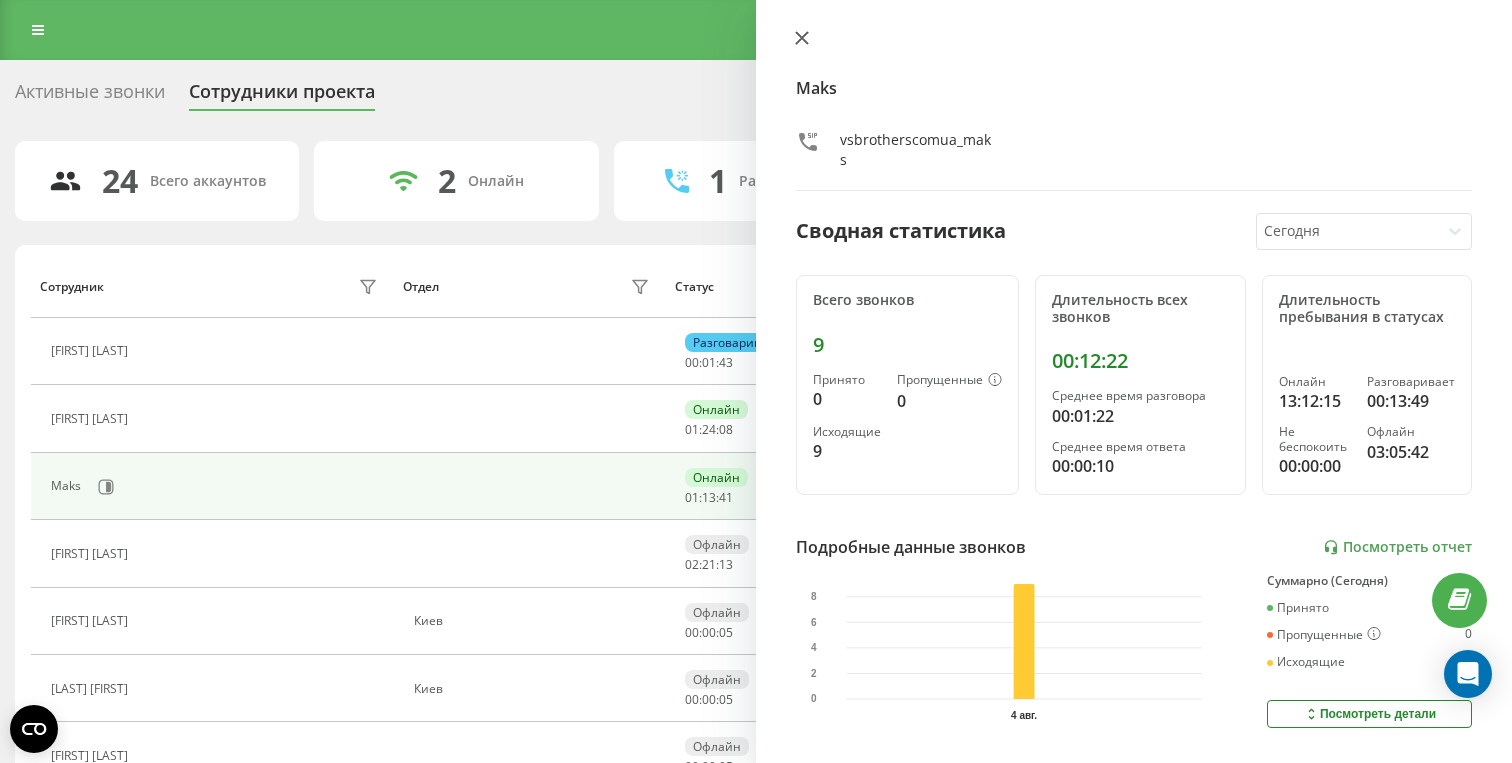 click at bounding box center (802, 39) 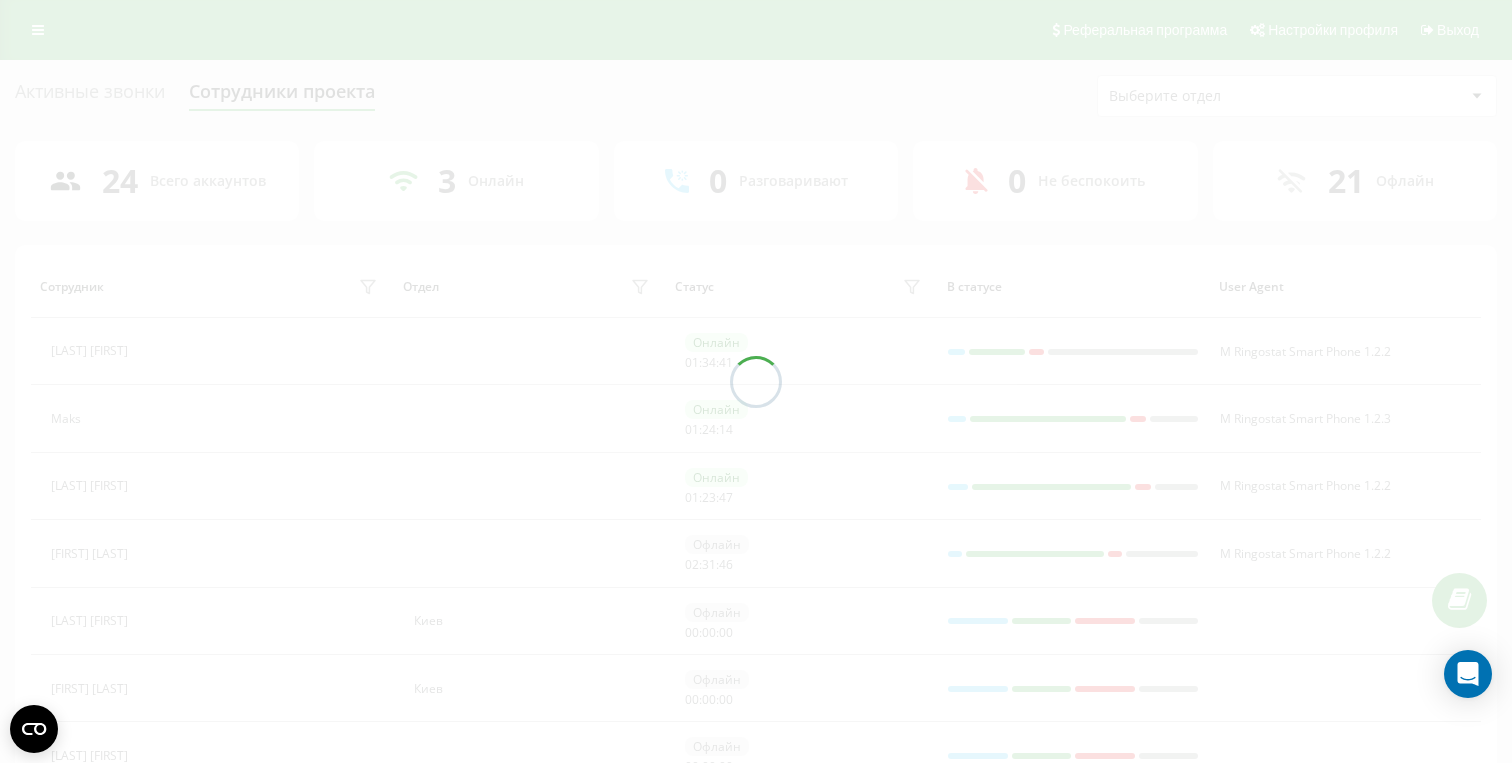 scroll, scrollTop: 0, scrollLeft: 0, axis: both 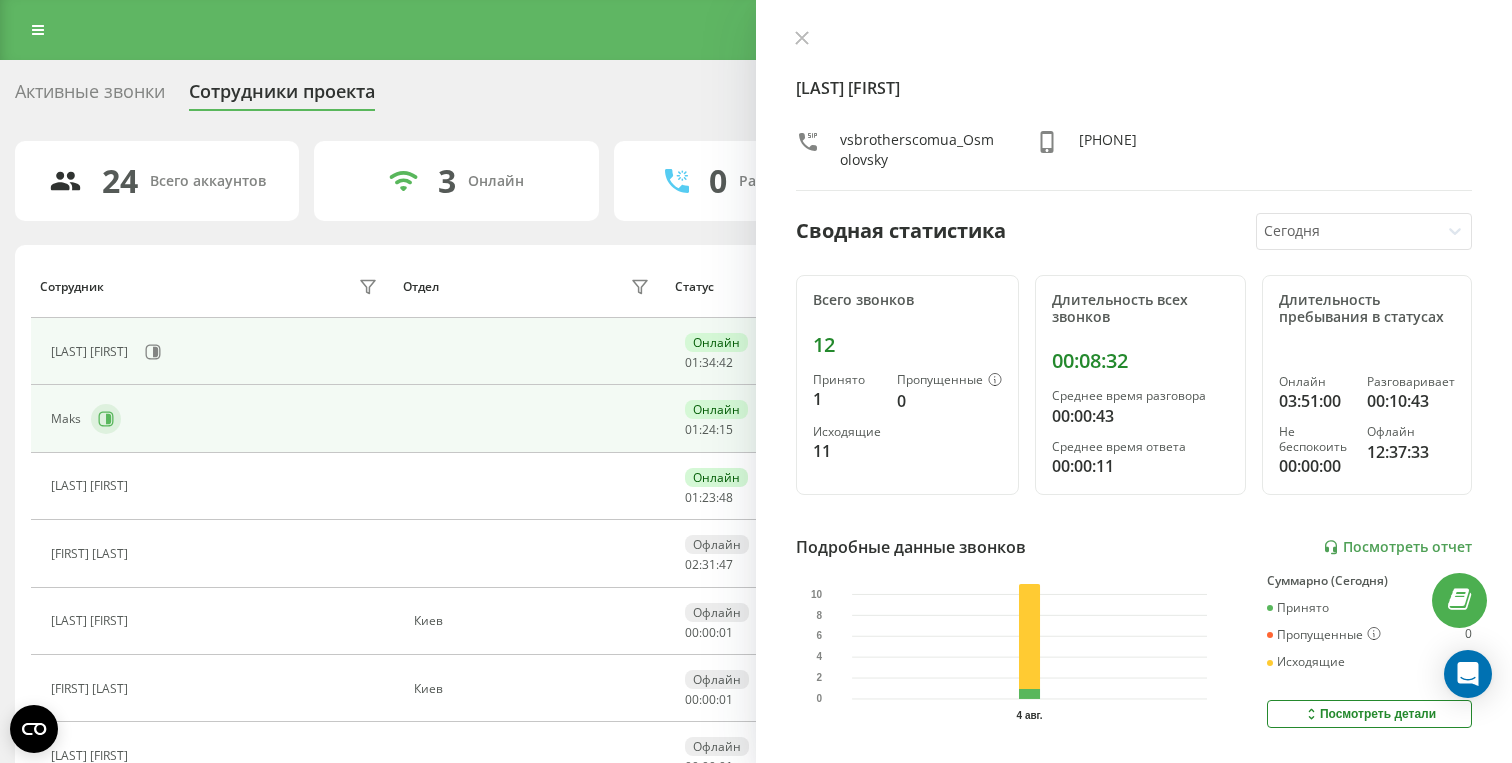 click 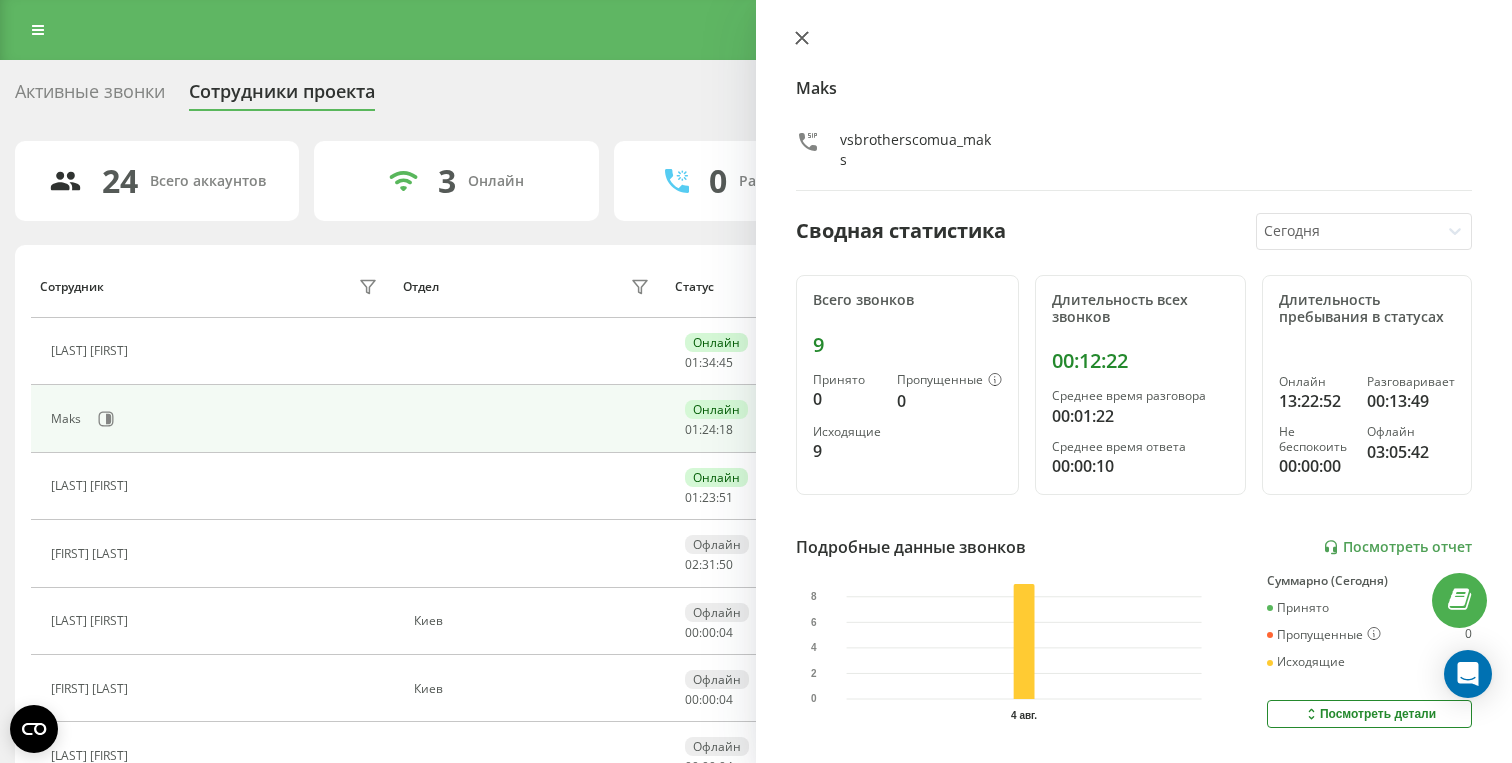 click 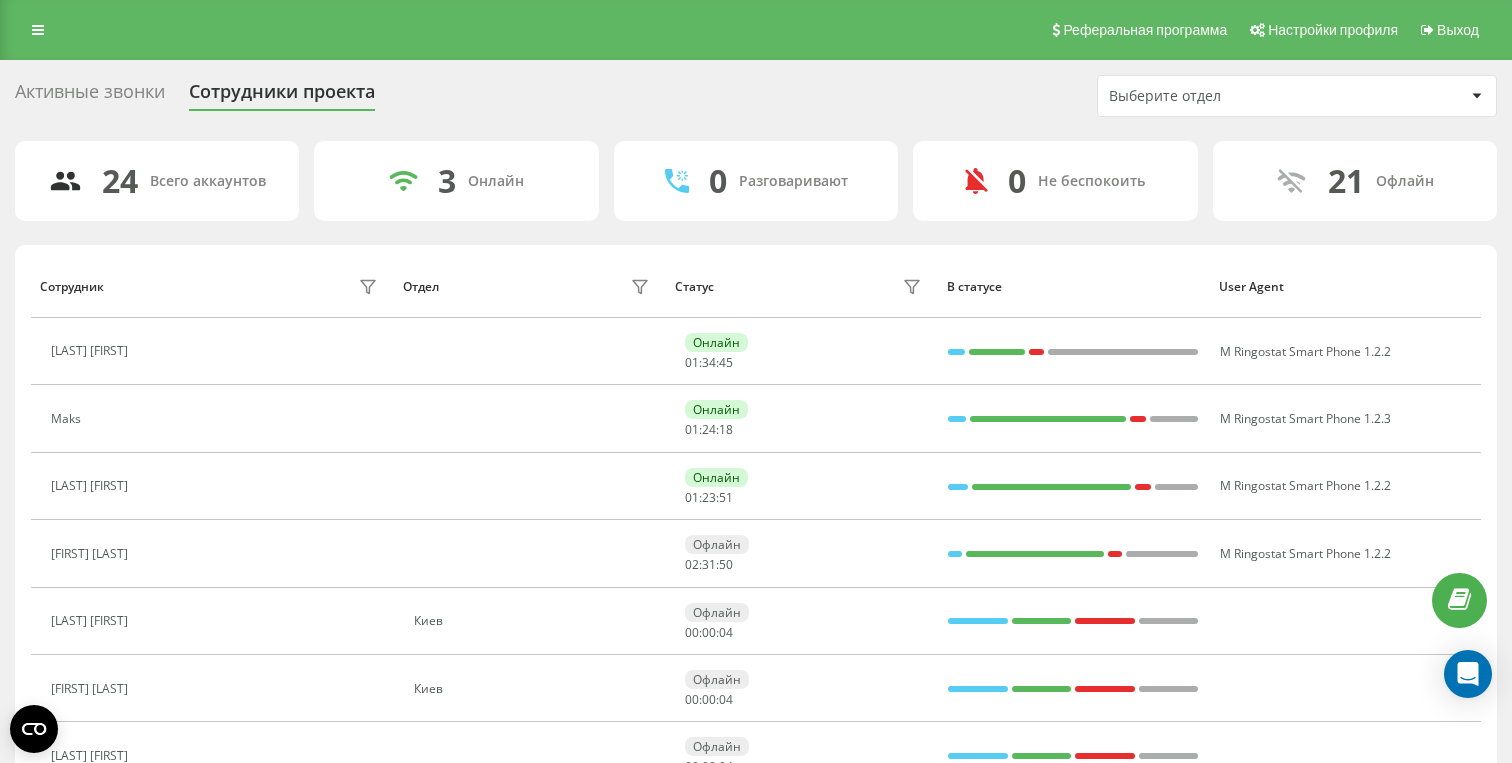 click on "Активные звонки Сотрудники проекта Выберите отдел" at bounding box center (756, 96) 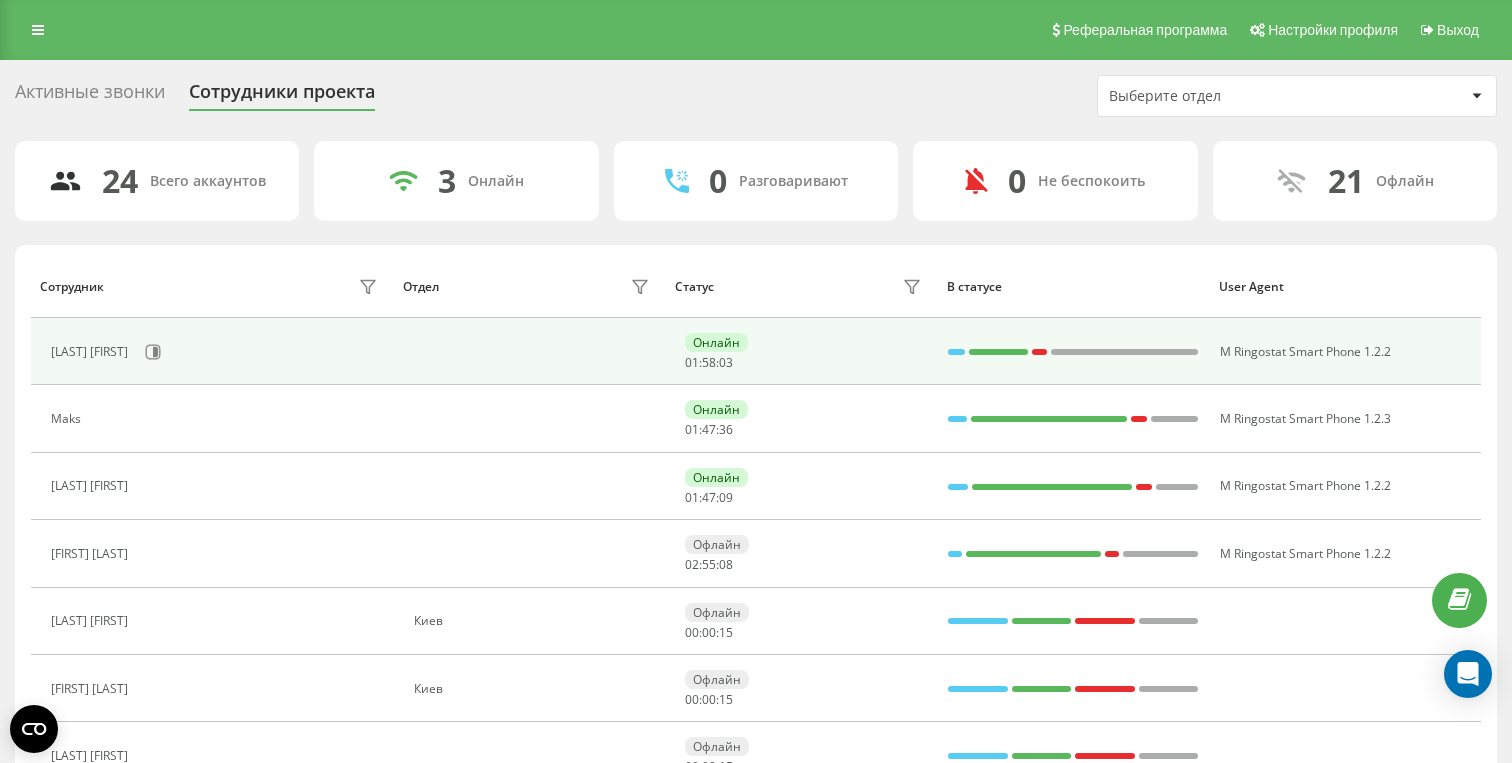 click on "[LAST] [FIRST]" at bounding box center [212, 351] 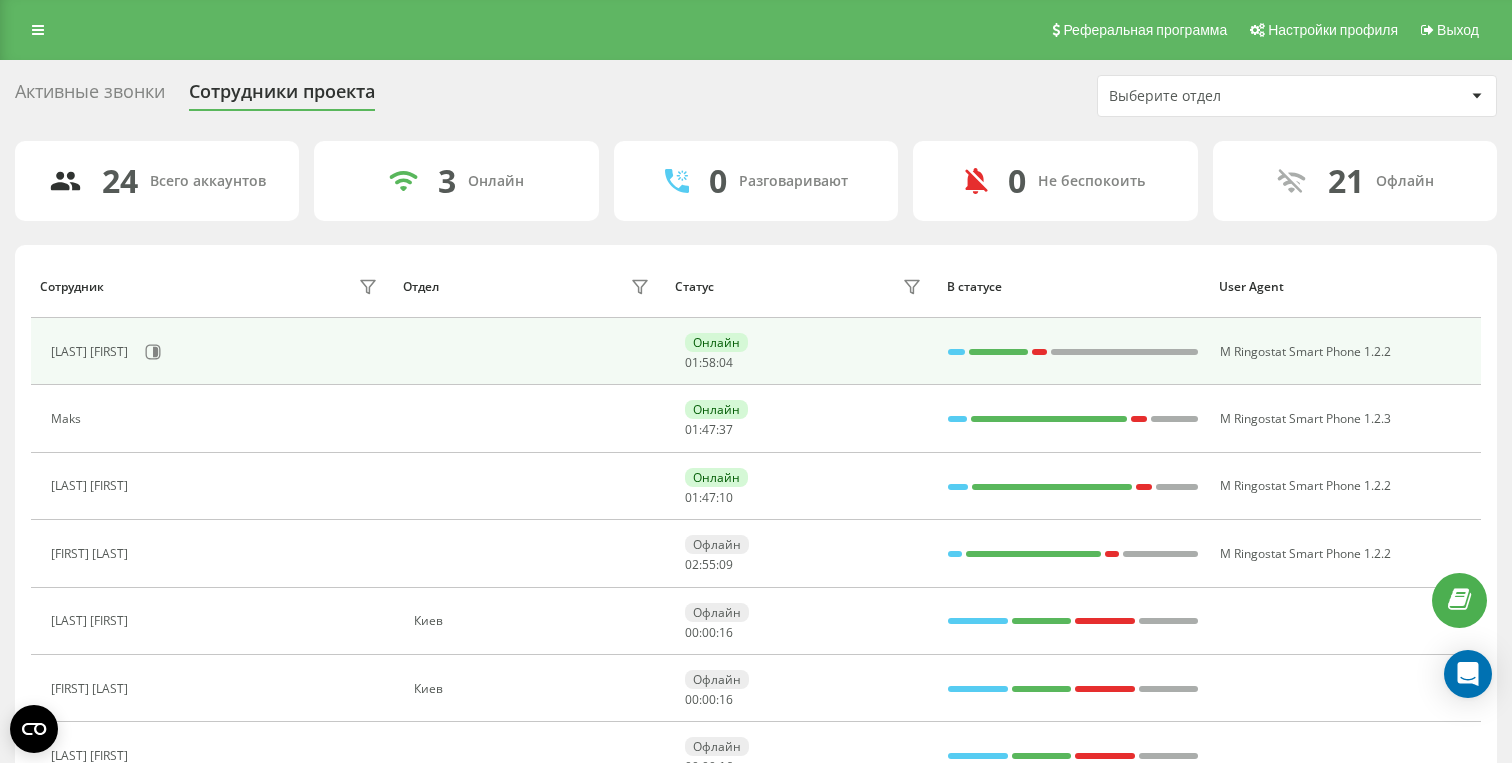 click on "[LAST] [FIRST]" at bounding box center (217, 352) 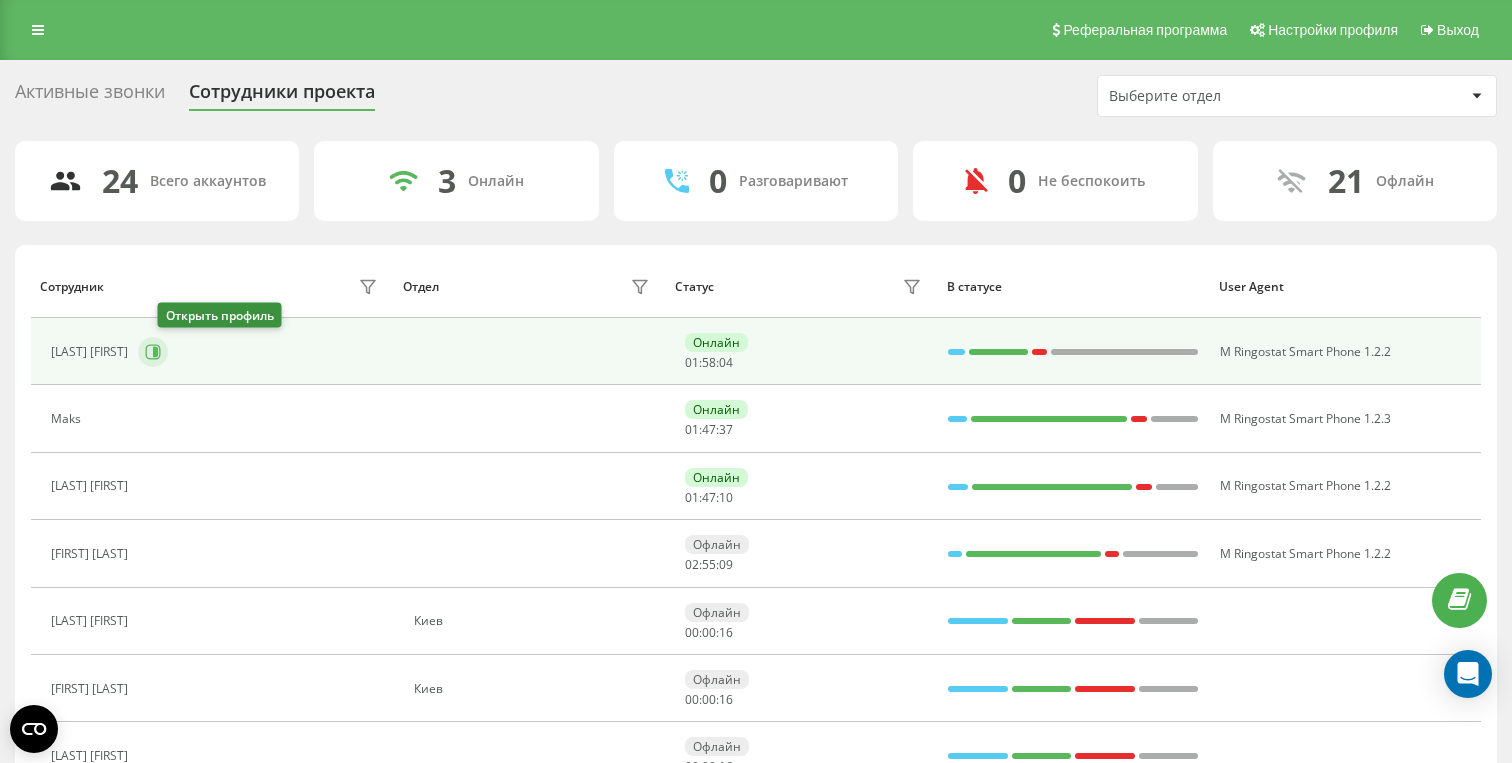 click 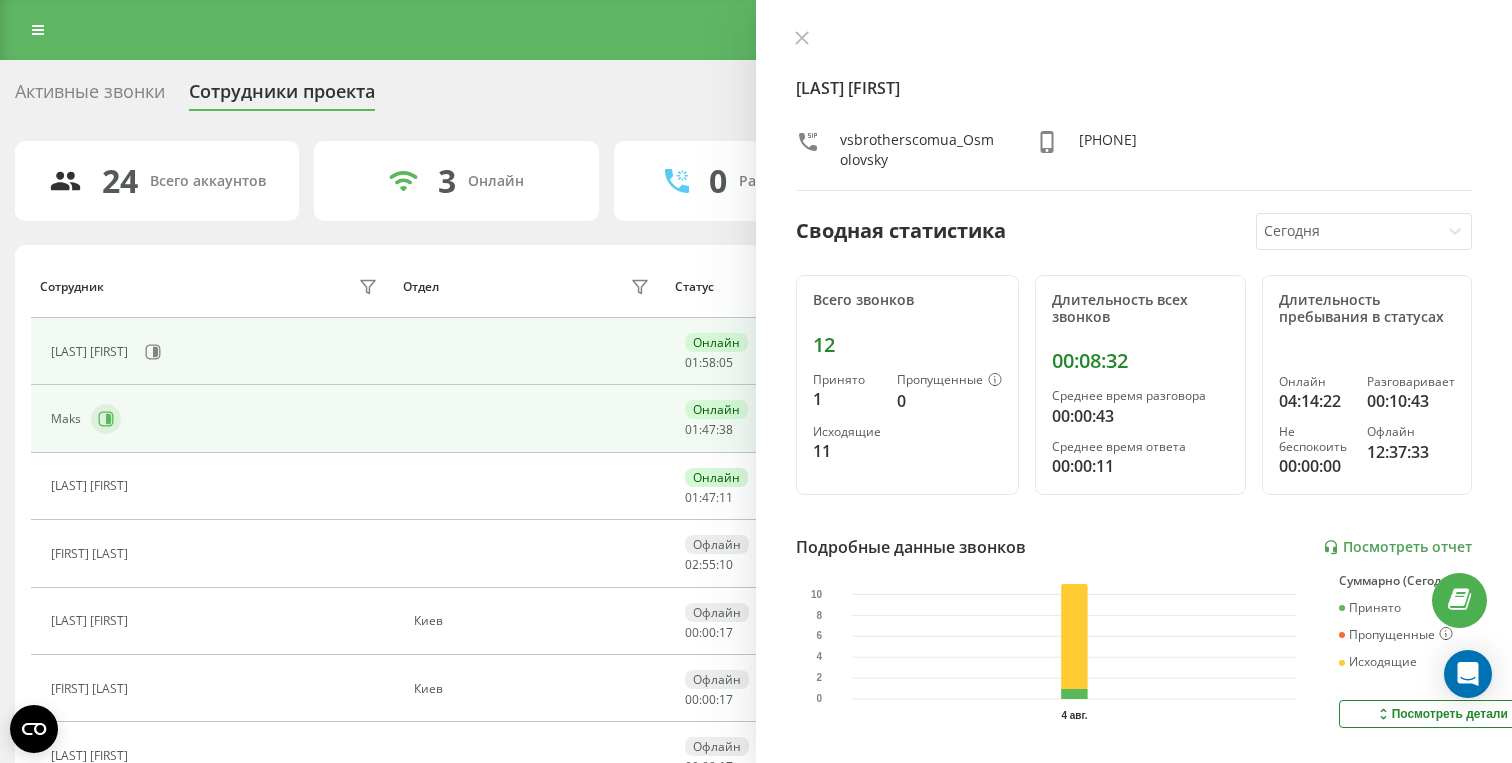 click 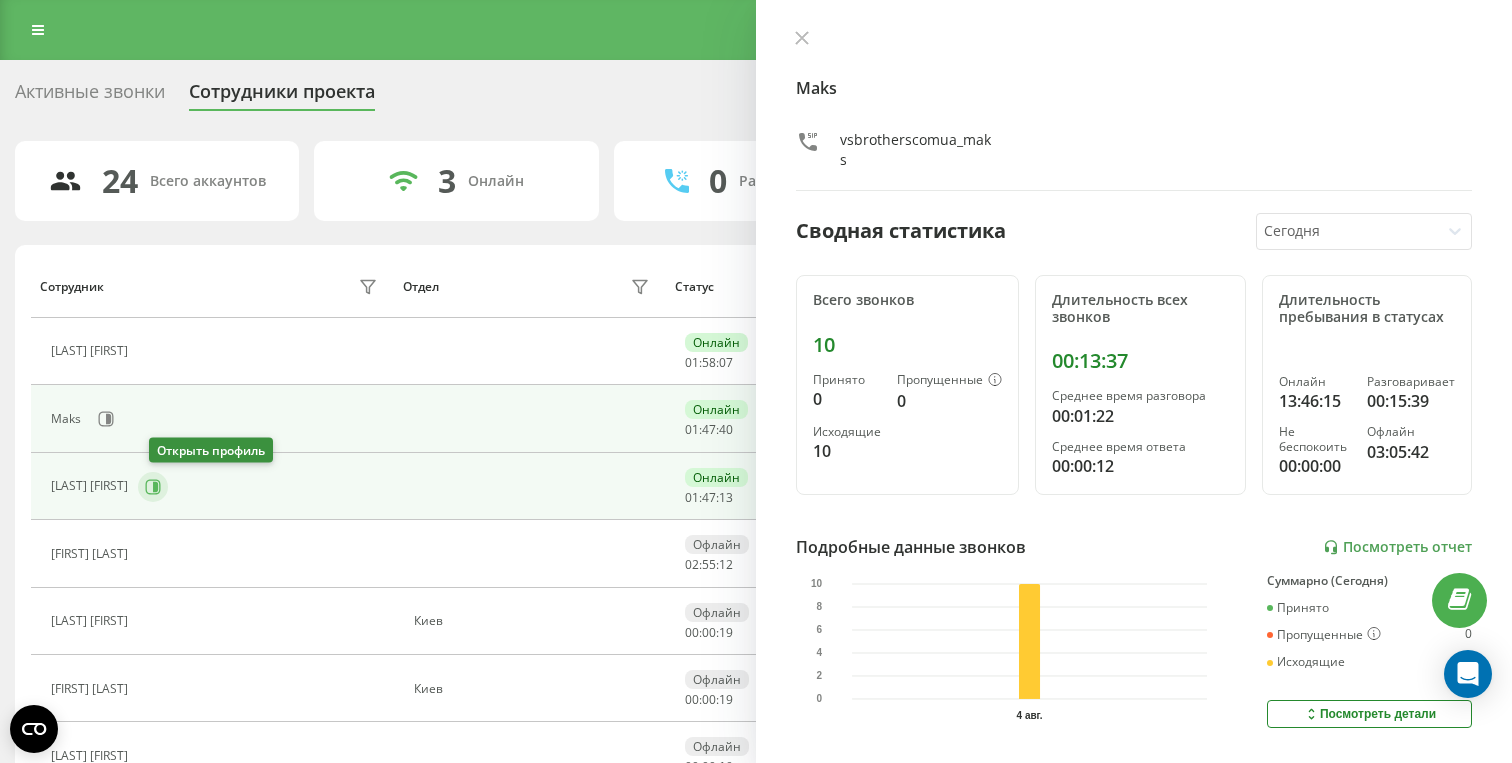 click 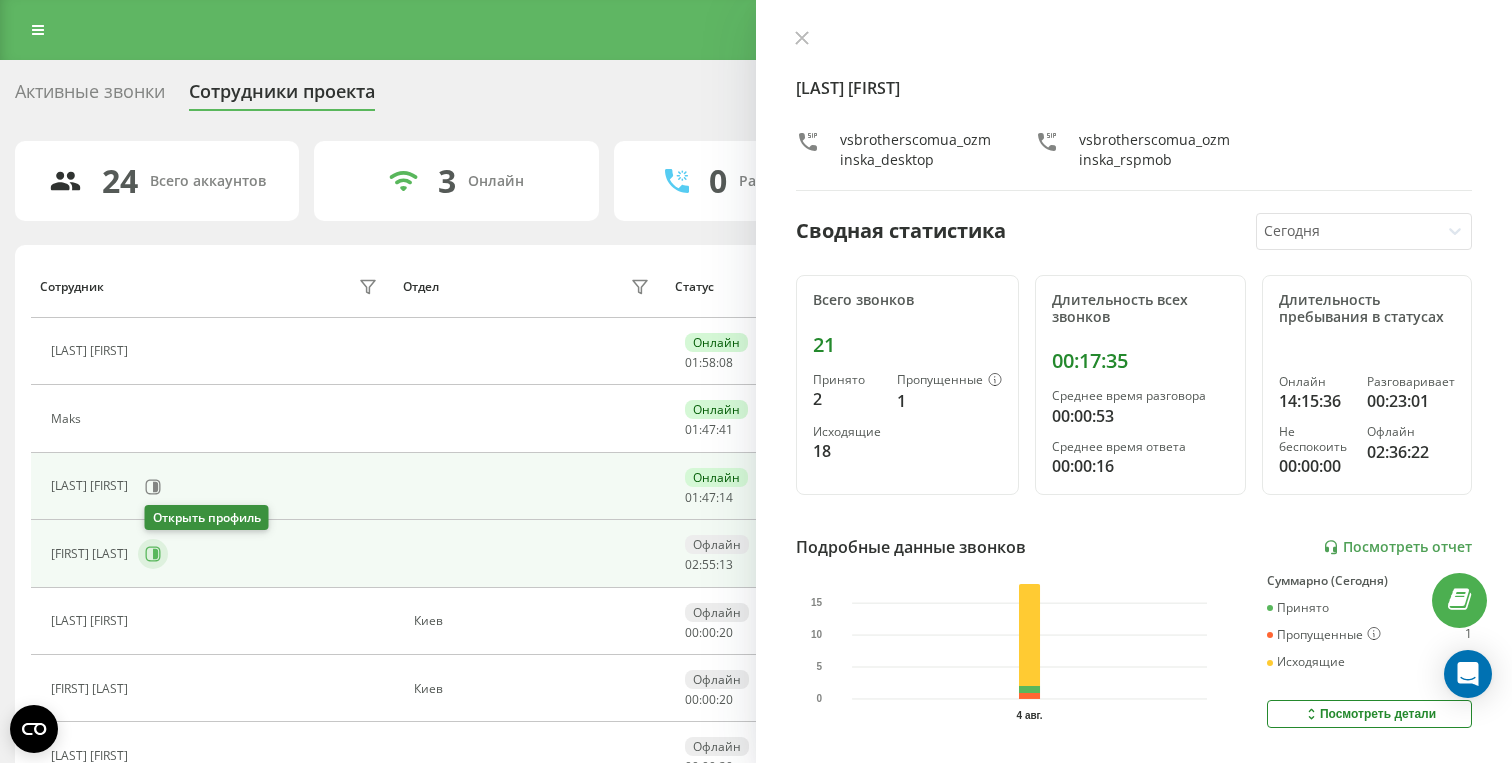 click 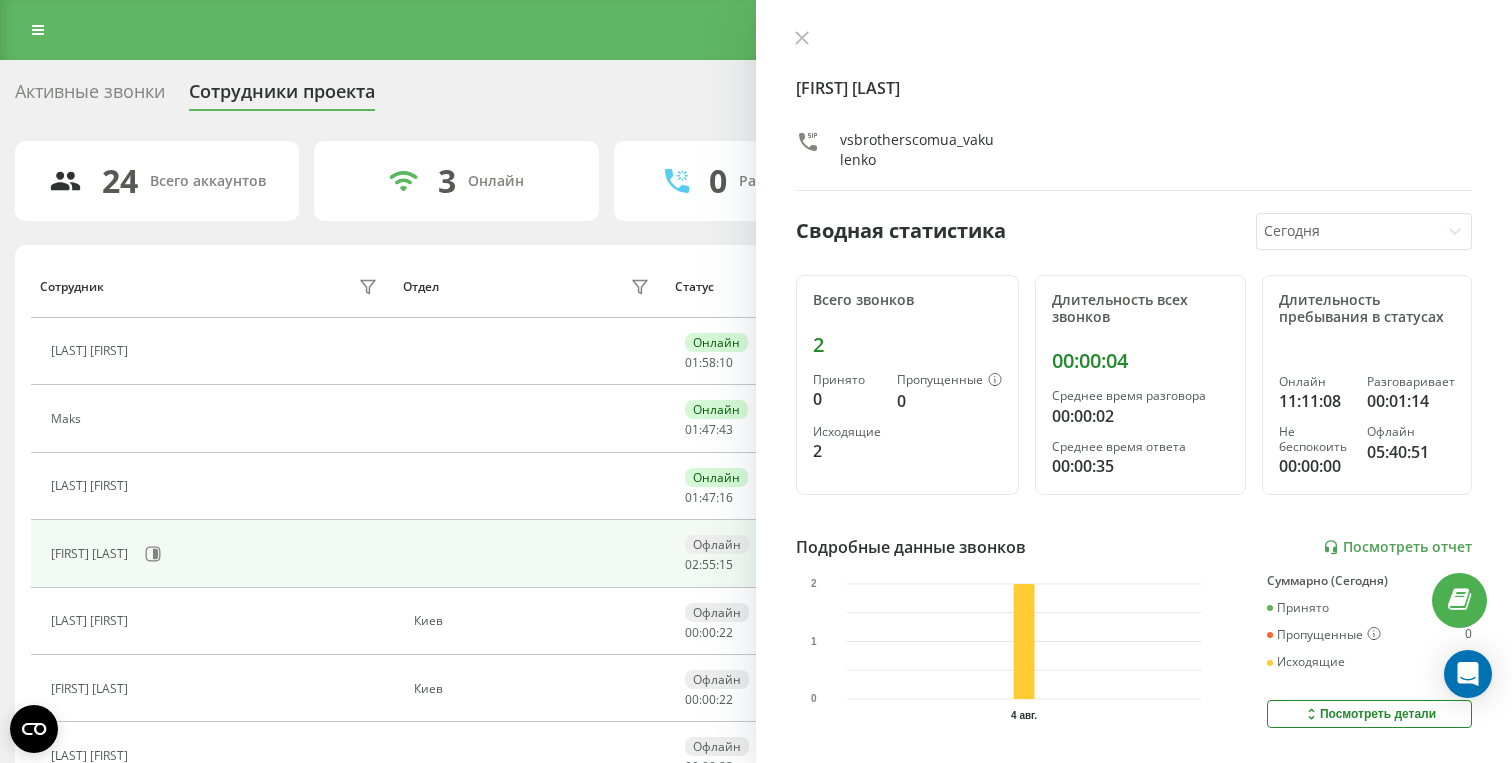 click on "[FIRST] [LAST] vsbrotherscomua_[LAST] Сводная статистика Сегодня Всего звонков 2 Принято 0 Пропущенные 0 Исходящие 2 Длительность всех звонков 00:00:04 Среднее время разговора 00:00:02 Среднее время ответа 00:00:35 Длительность пребывания в статусах Онлайн 11:11:08 Разговаривает 00:01:14 Не беспокоить 00:00:00 Офлайн 05:40:51 Подробные данные звонков Посмотреть отчет 4 авг. 0 1 2 Суммарно (Сегодня) Принято 0 Пропущенные 0 Исходящие 2 Посмотреть детали Подробные данные статусов 4 авг. Суммарно (Сегодня) Онлайн 11:11:08 Разговаривает 00:01:14 Не беспокоить 00:00:00 Офлайн 05:40:51 Посмотреть детали" at bounding box center (1134, 381) 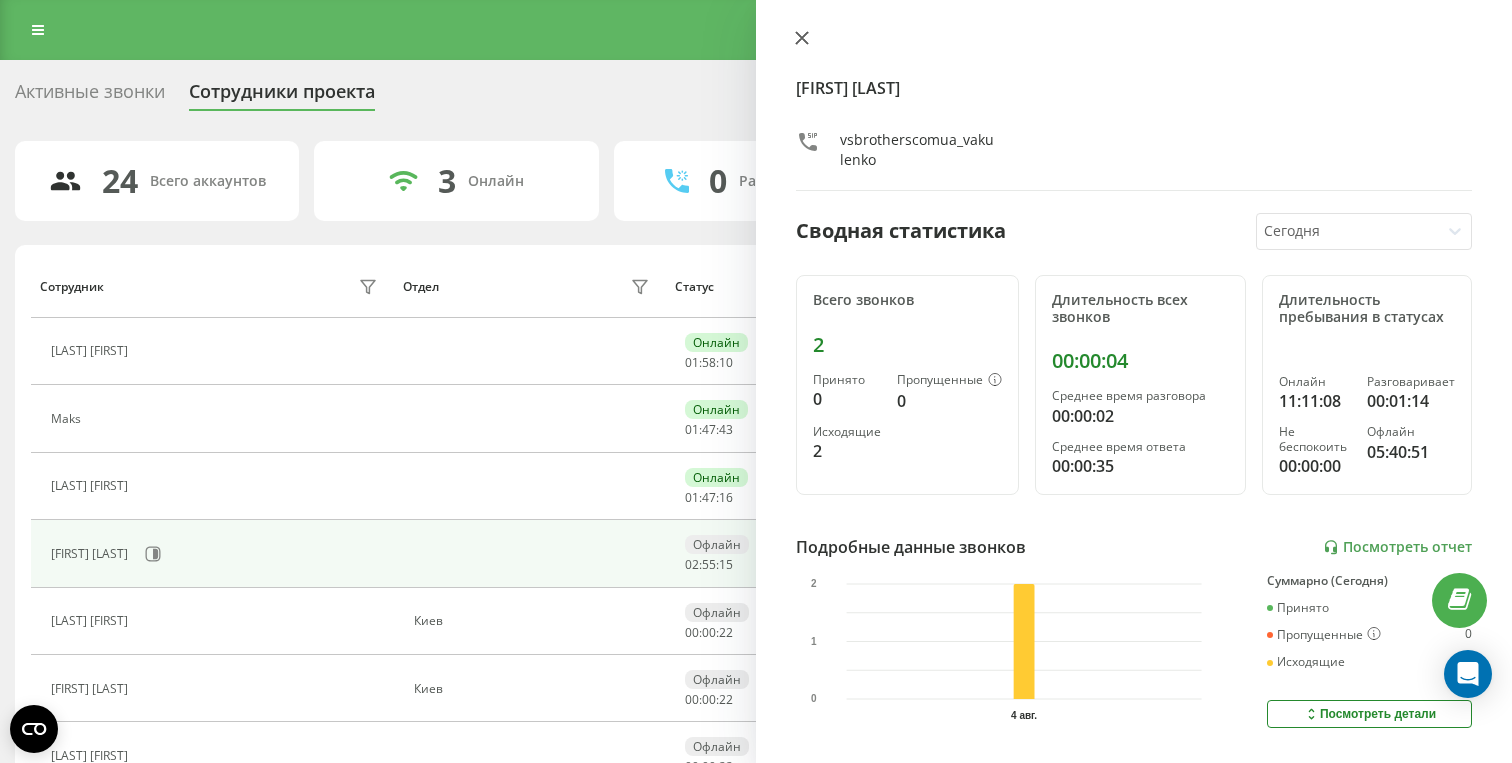 click 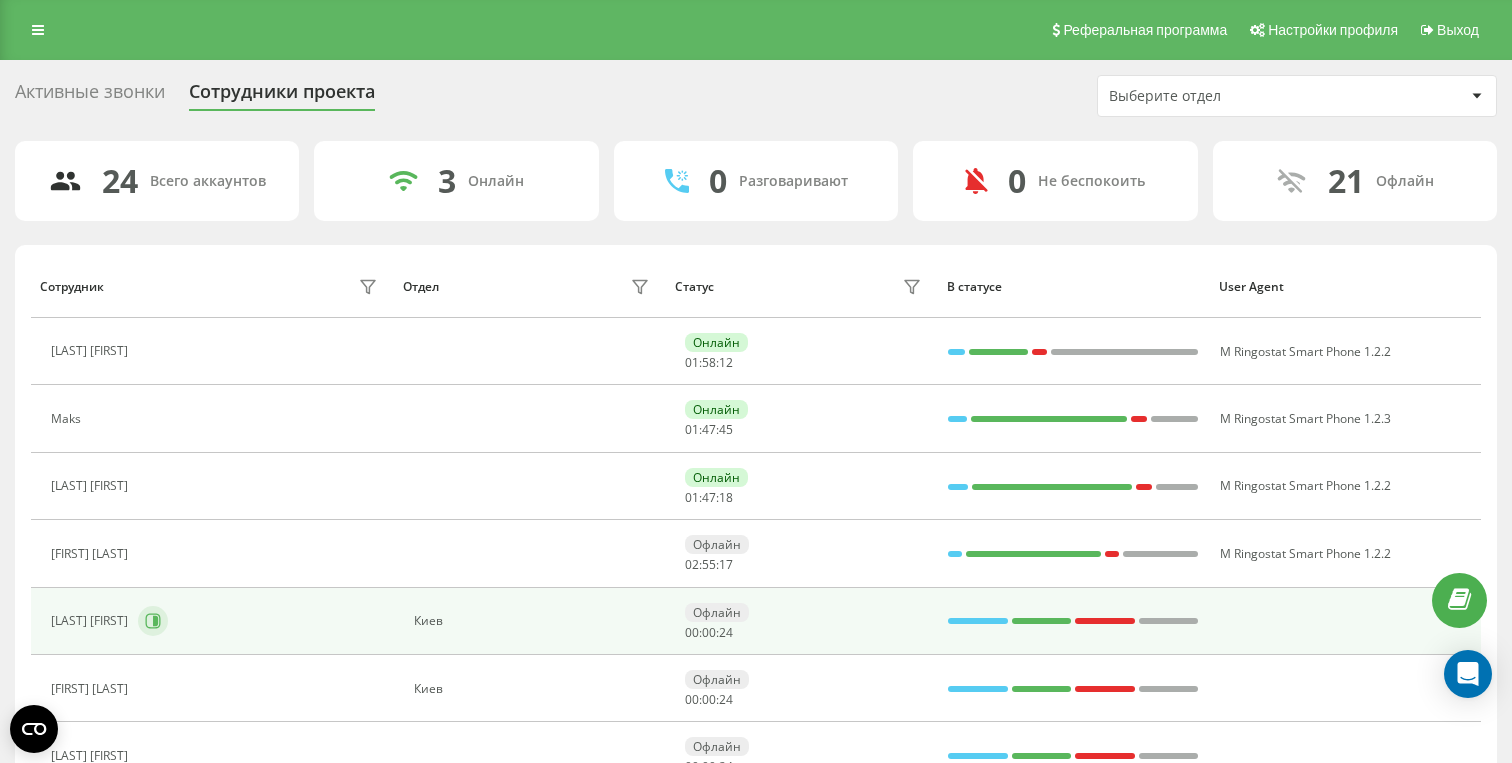 click at bounding box center [153, 621] 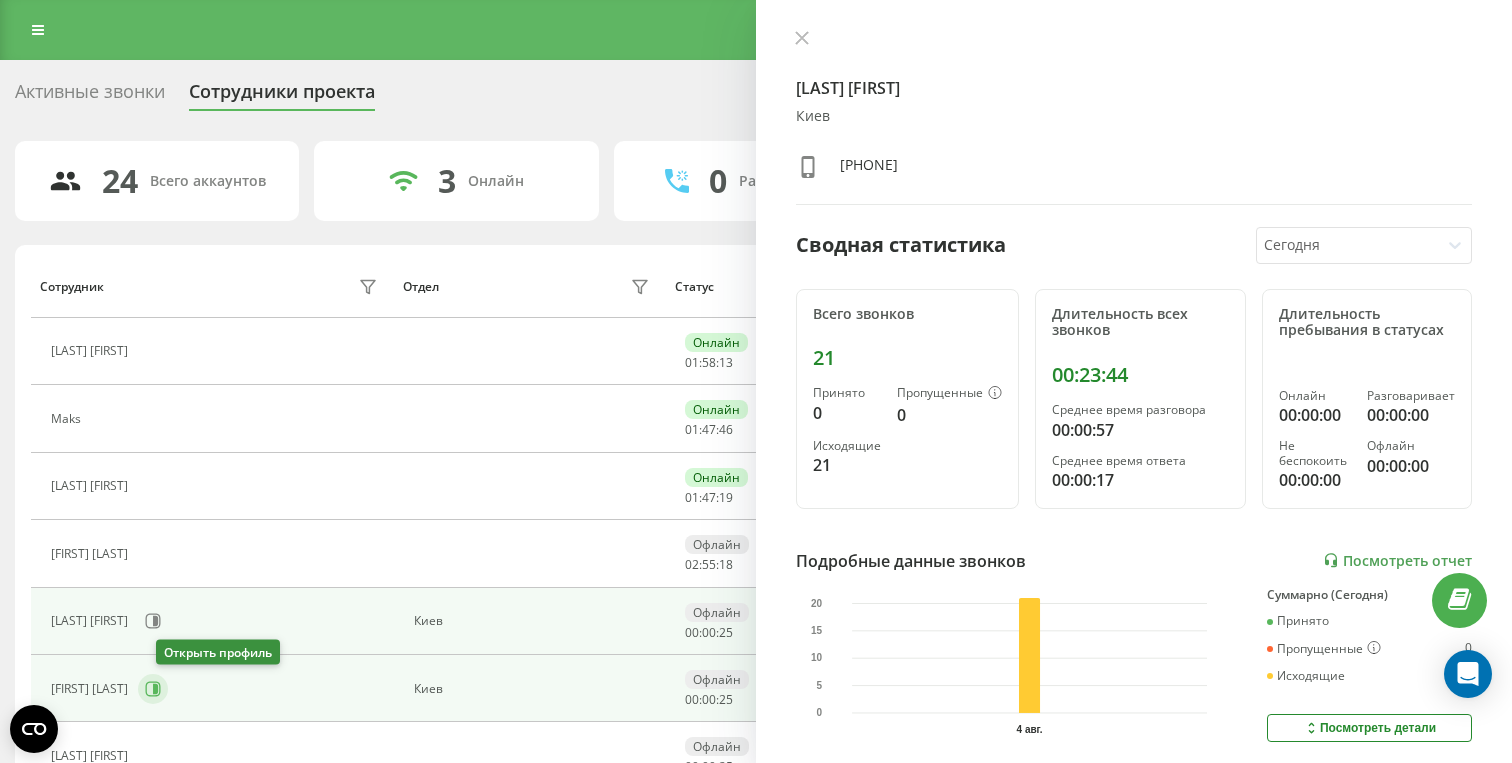 click 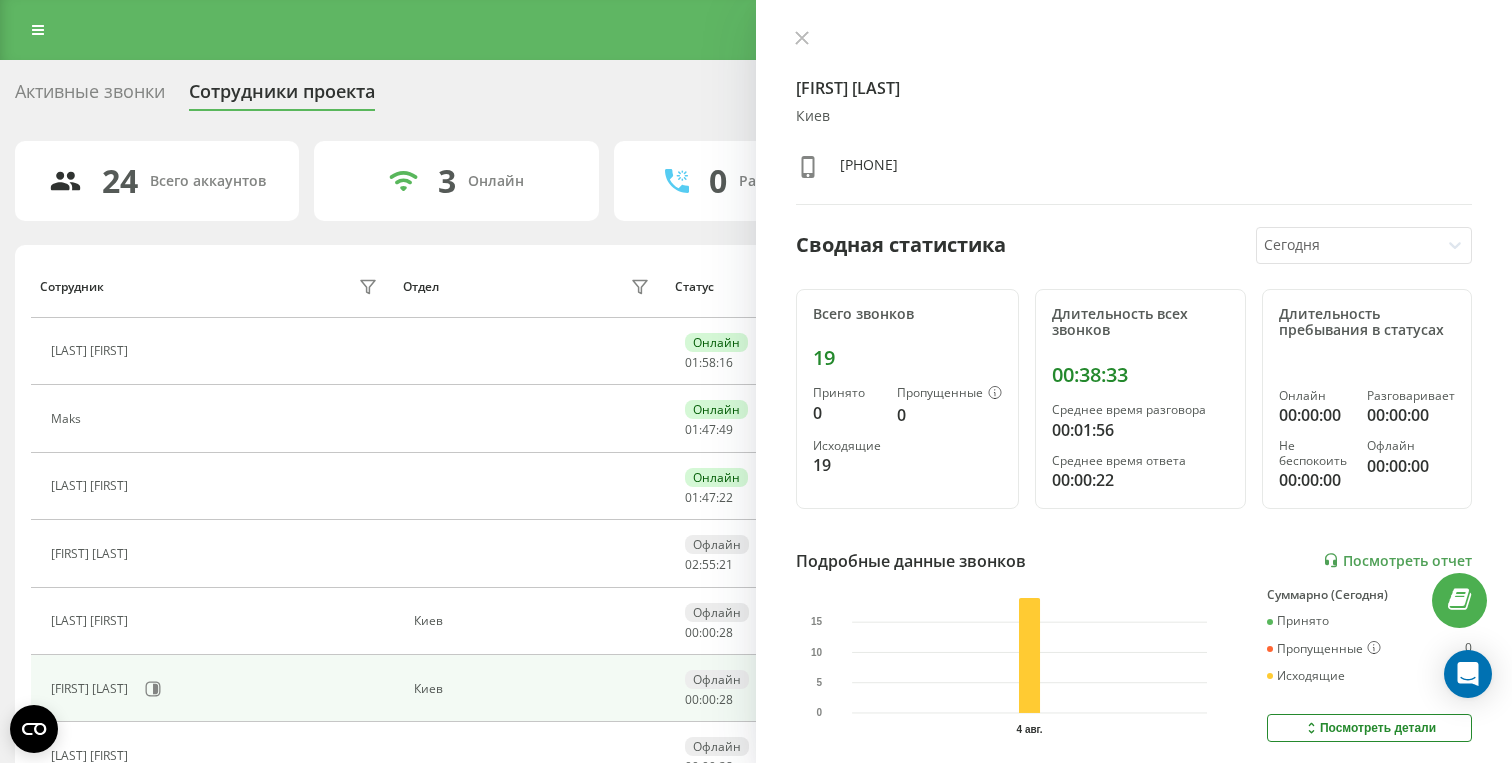 click on "[FIRST] [LAST] [CITY] [PHONE] Сводная статистика Сегодня Всего звонков 19 Принято 0 Пропущенные 0 Исходящие 19 Длительность всех звонков 00:38:33 Среднее время разговора 00:01:56 Среднее время ответа 00:00:22 Длительность пребывания в статусах Онлайн 00:00:00 Разговаривает 00:00:00 Не беспокоить 00:00:00 Офлайн 00:00:00 Подробные данные звонков Посмотреть отчет 4 авг. 0 5 10 15 Суммарно (Сегодня) Принято 0 Пропущенные 0 Исходящие 2 Посмотреть детали Подробные данные статусов 4 авг. Суммарно (Сегодня) Онлайн 00:00:00 Разговаривает 00:00:00 Не беспокоить 00:00:00 Офлайн 00:00:00 Посмотреть детали" at bounding box center (1134, 381) 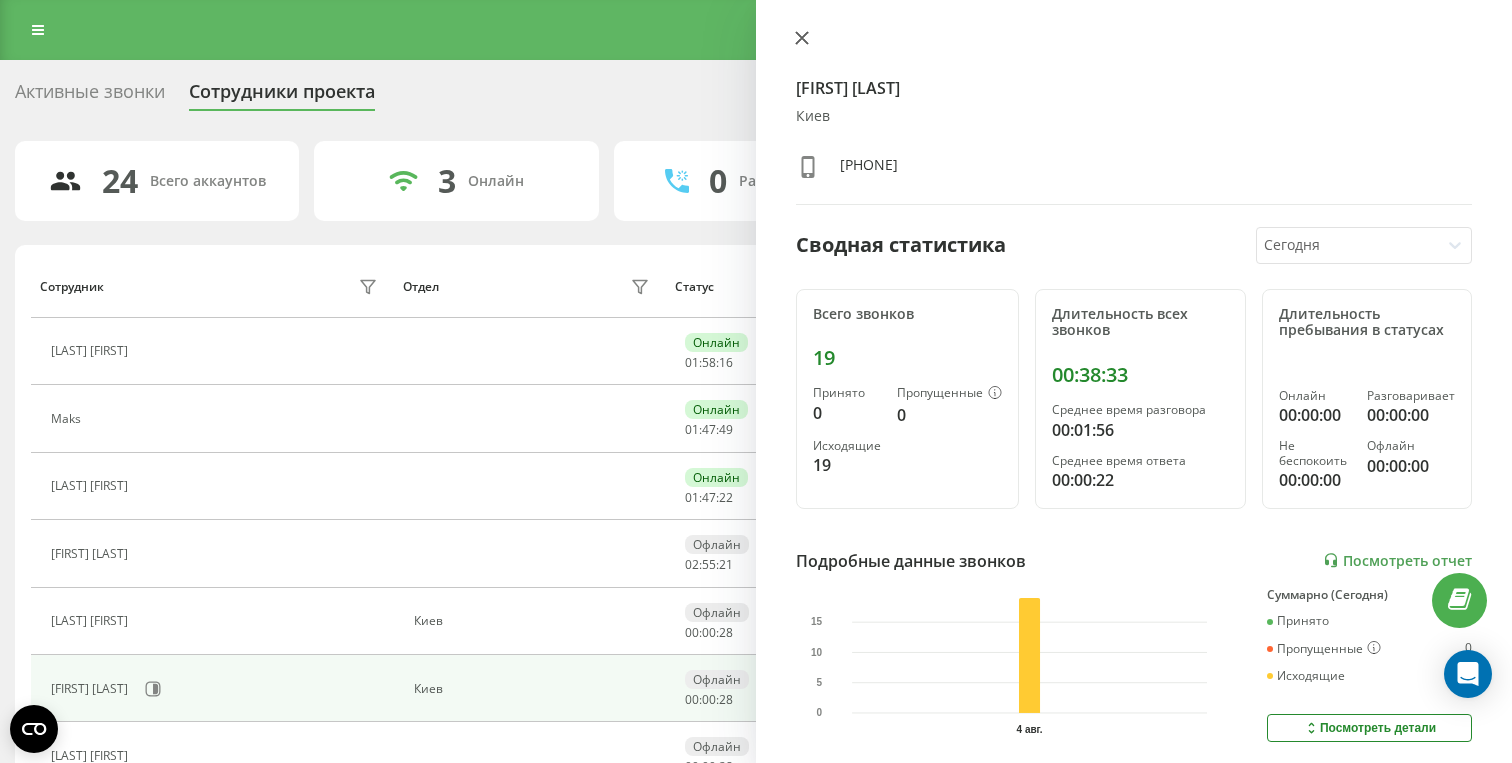 click at bounding box center (802, 39) 